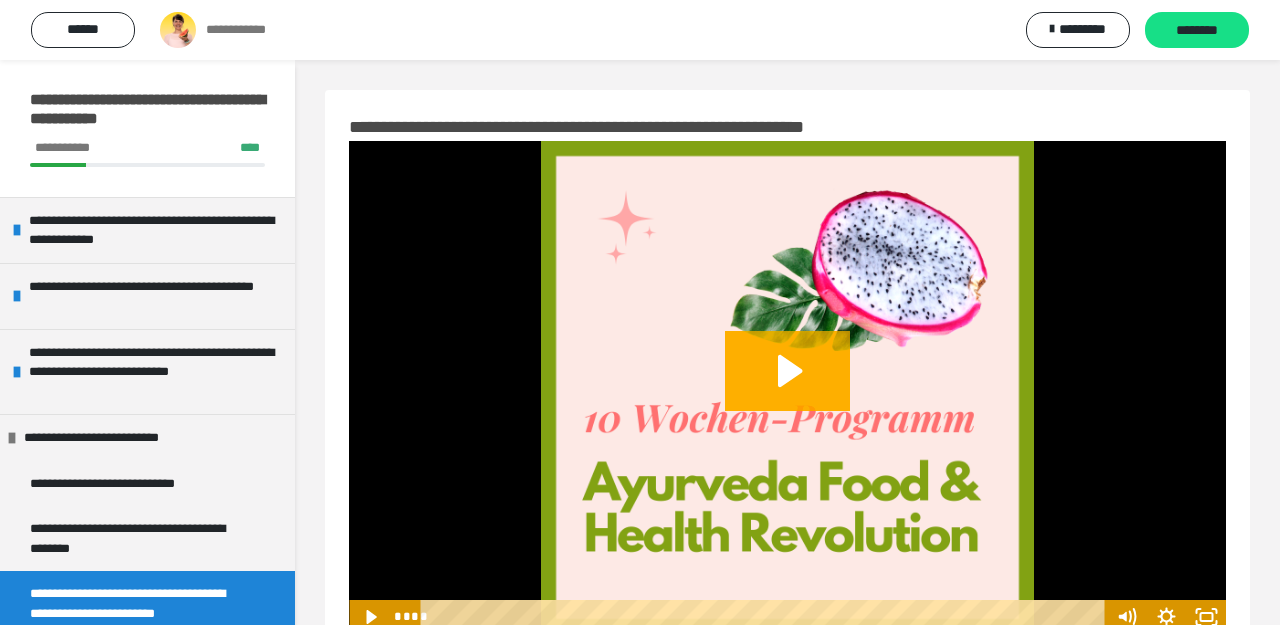 scroll, scrollTop: 64, scrollLeft: 0, axis: vertical 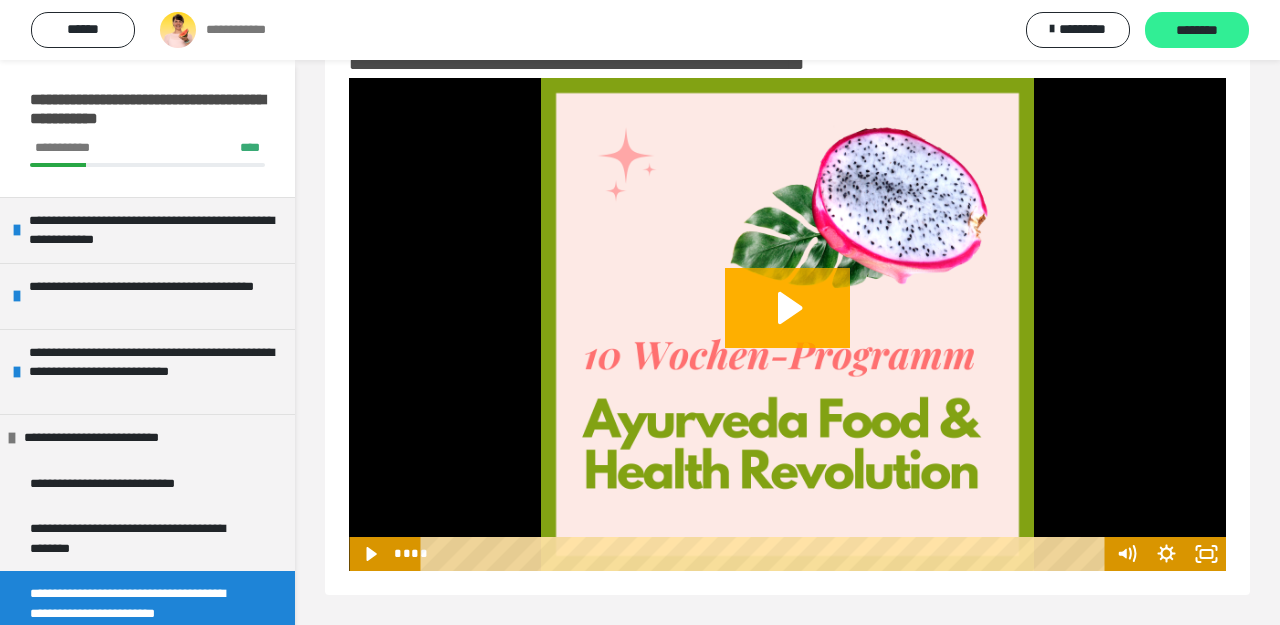 click on "********" at bounding box center (1197, 31) 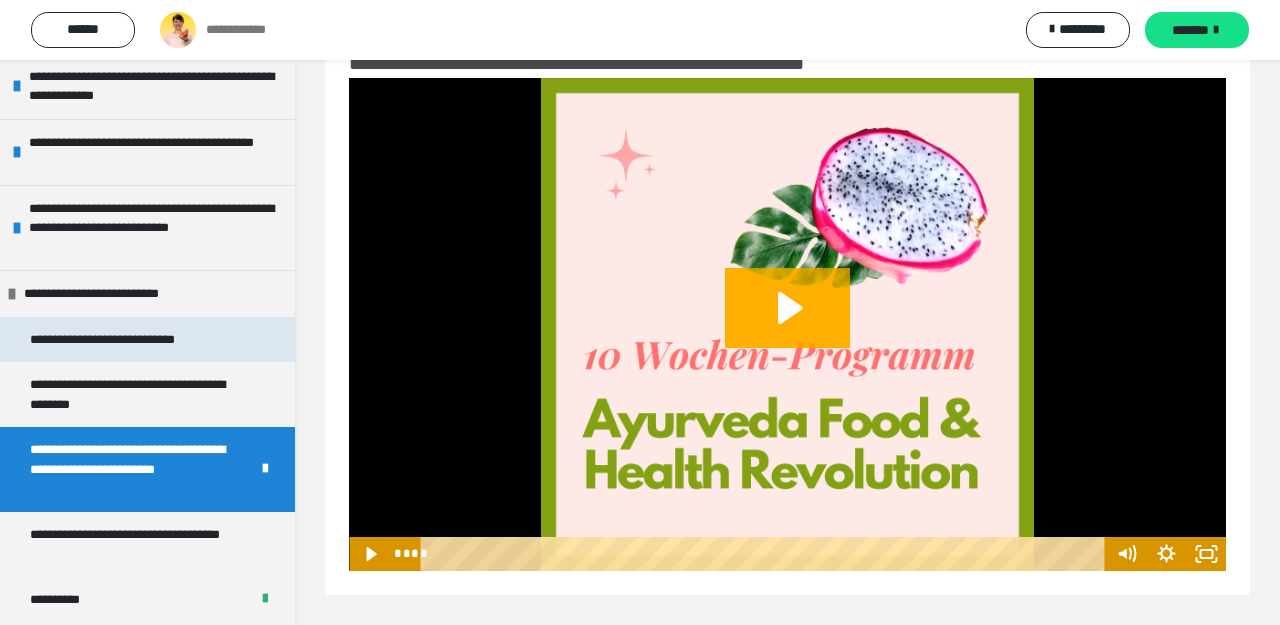 scroll, scrollTop: 141, scrollLeft: 0, axis: vertical 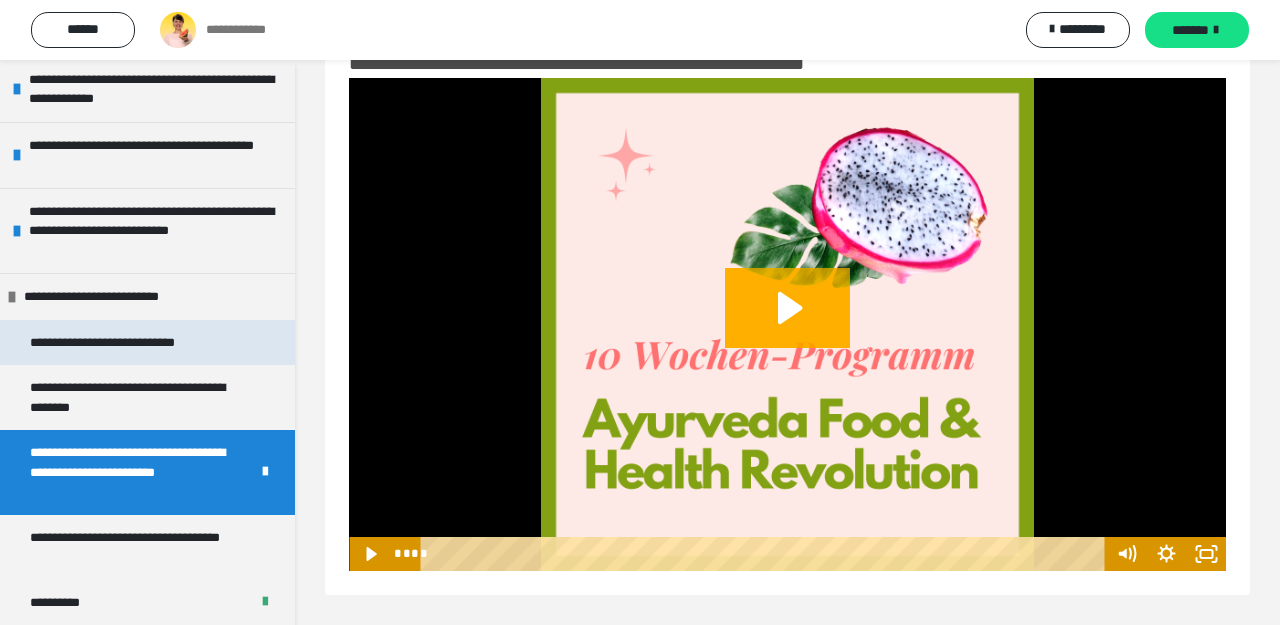 click on "**********" at bounding box center (129, 343) 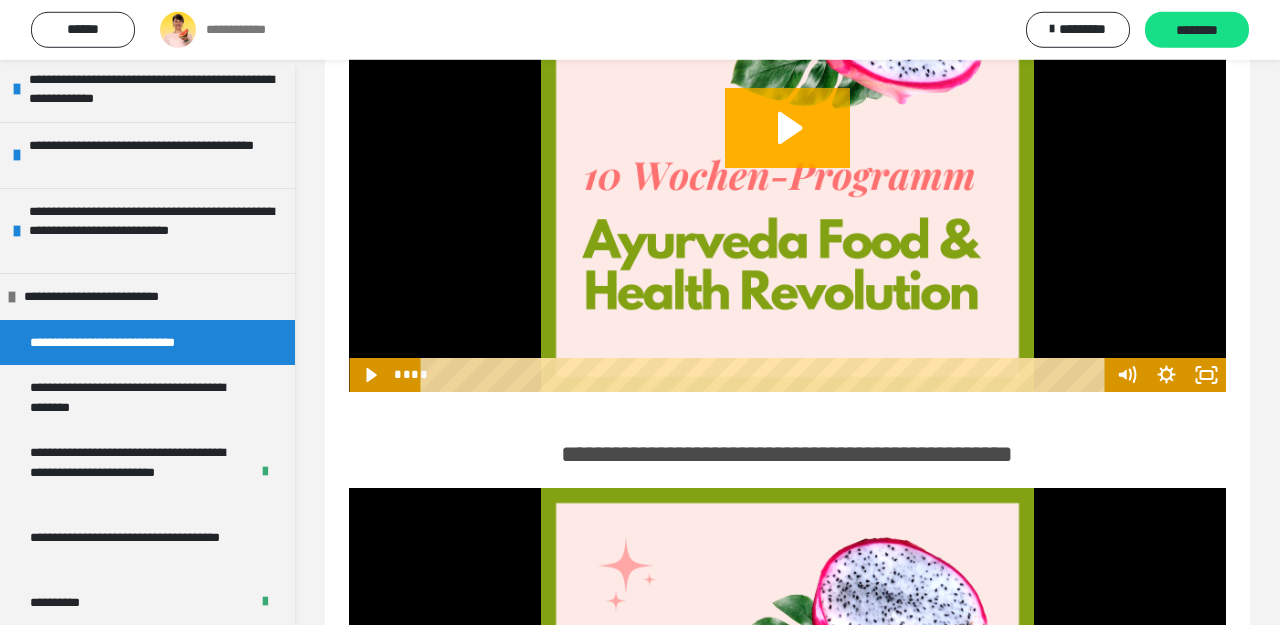 scroll, scrollTop: 0, scrollLeft: 0, axis: both 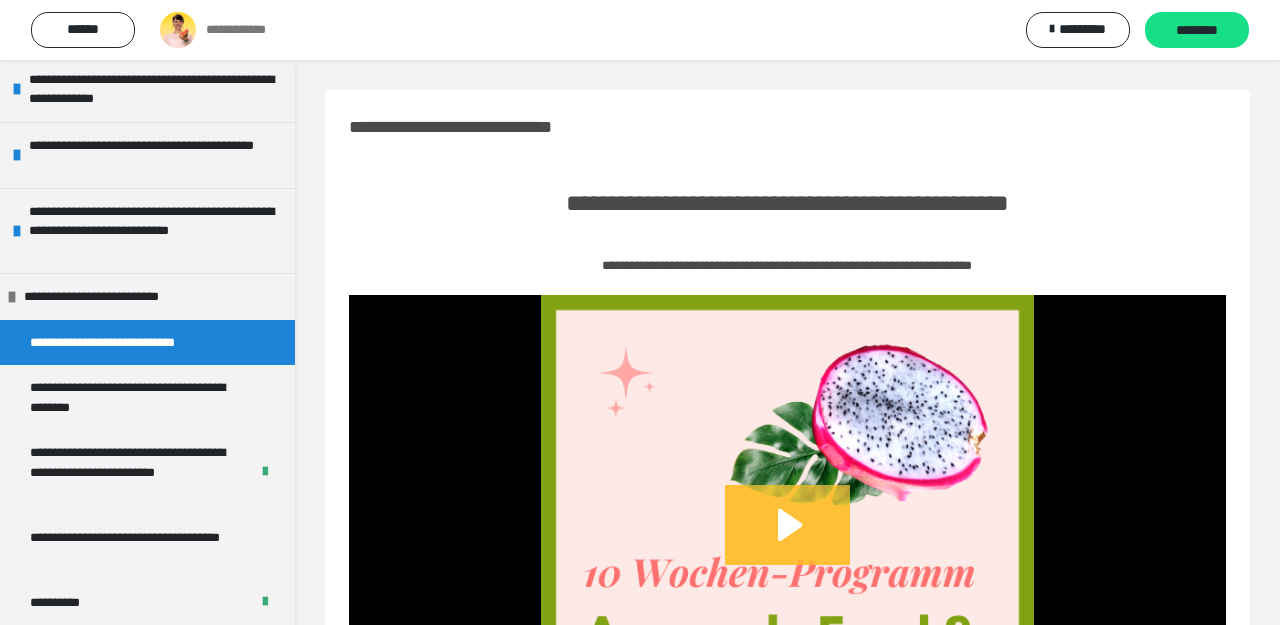 click 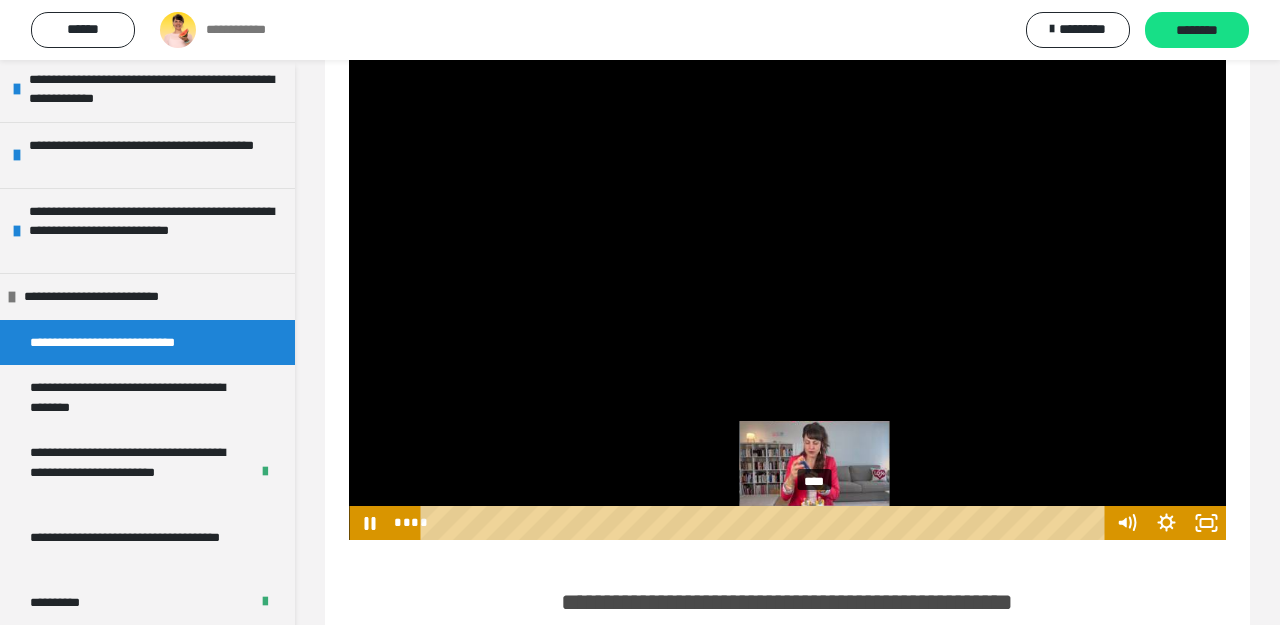 scroll, scrollTop: 256, scrollLeft: 0, axis: vertical 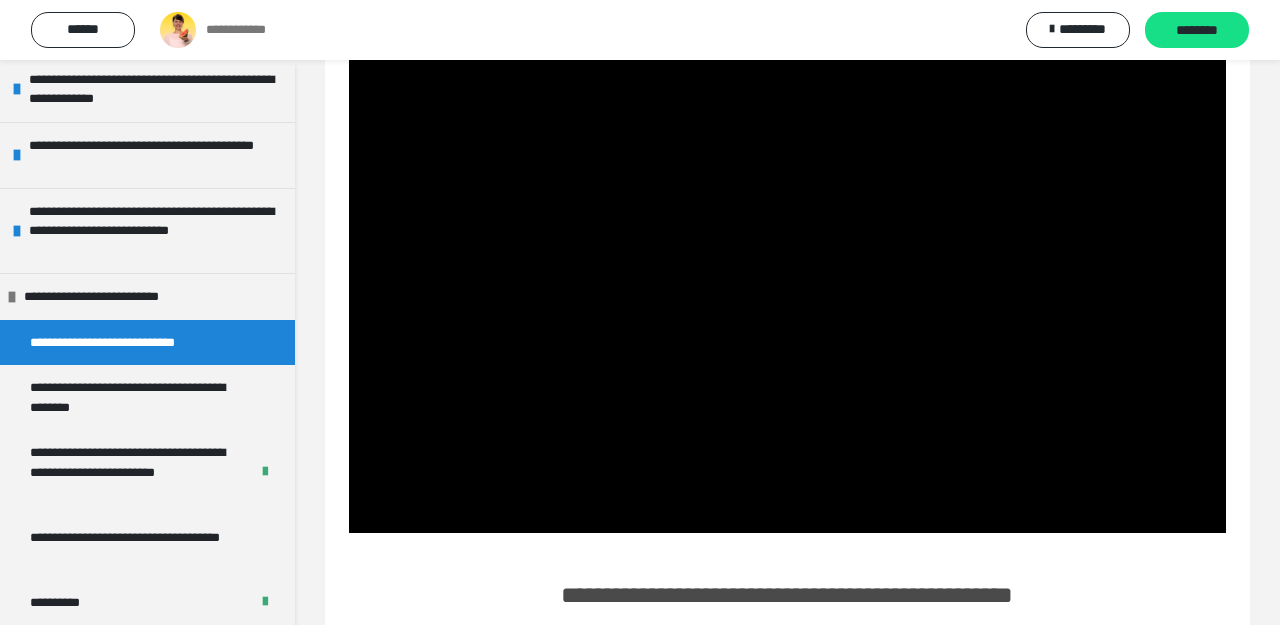 type 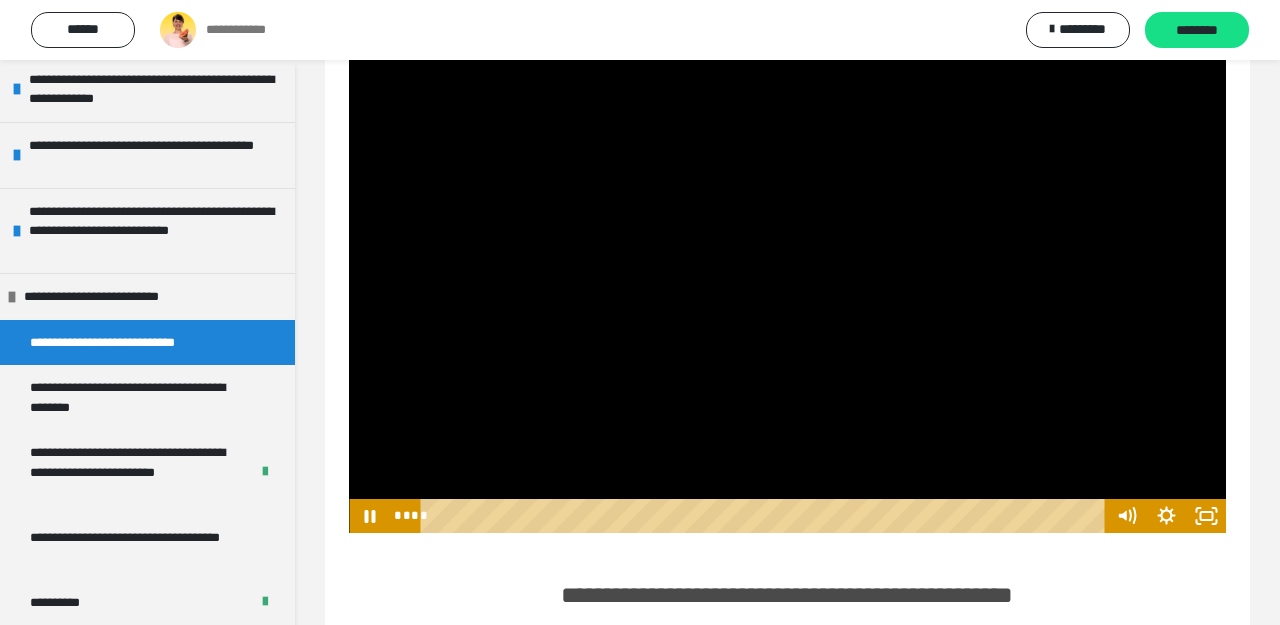 click at bounding box center [349, 39] 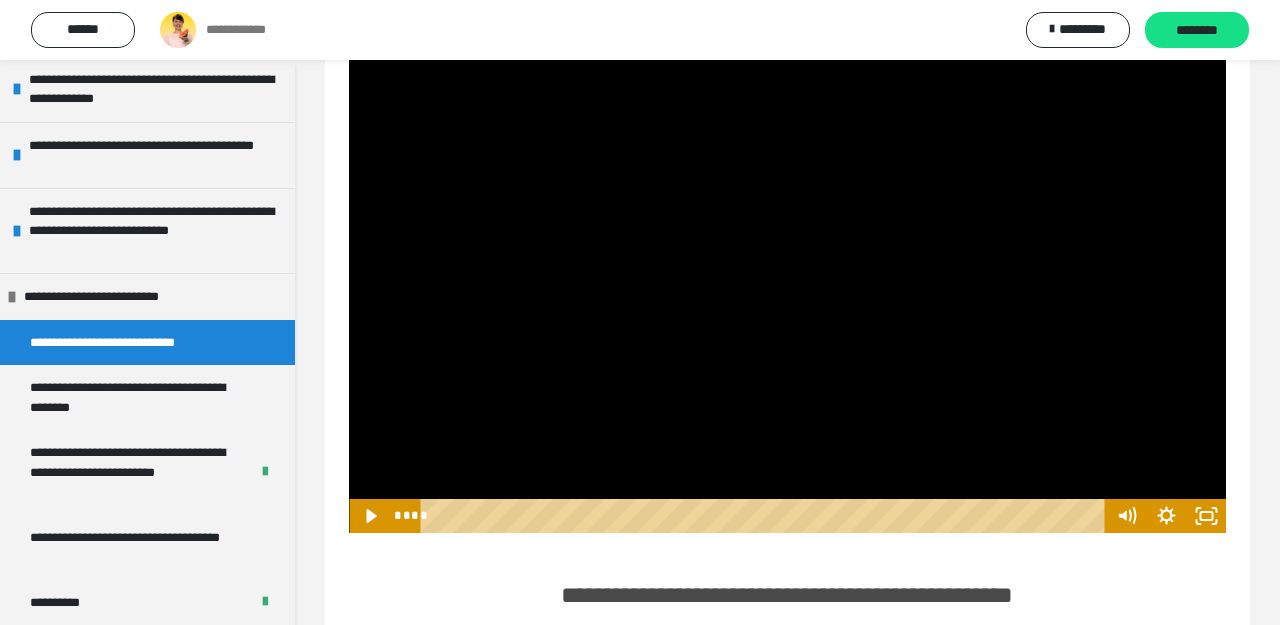 click at bounding box center (349, 39) 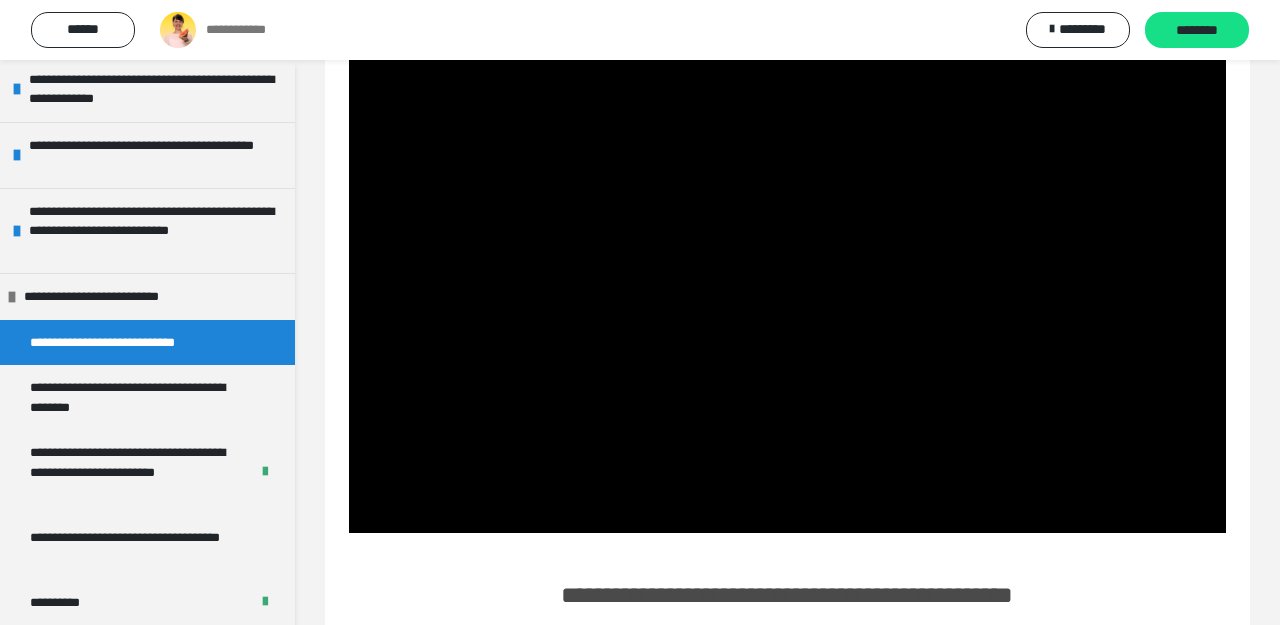 click at bounding box center (349, 39) 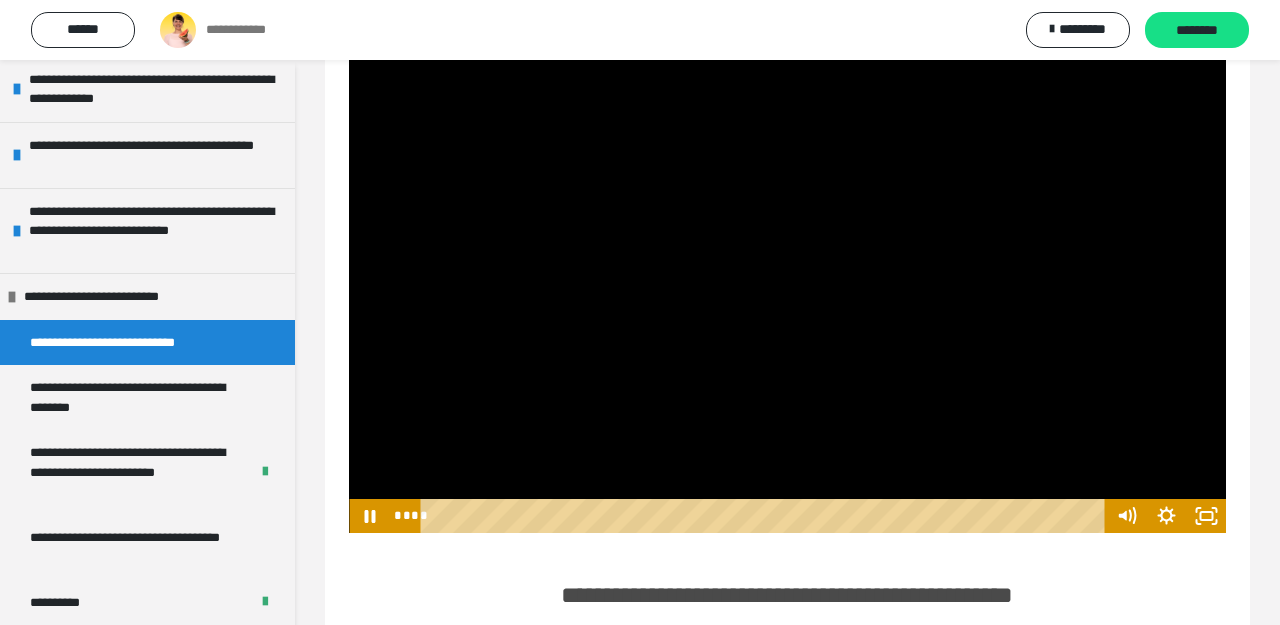click at bounding box center (349, 39) 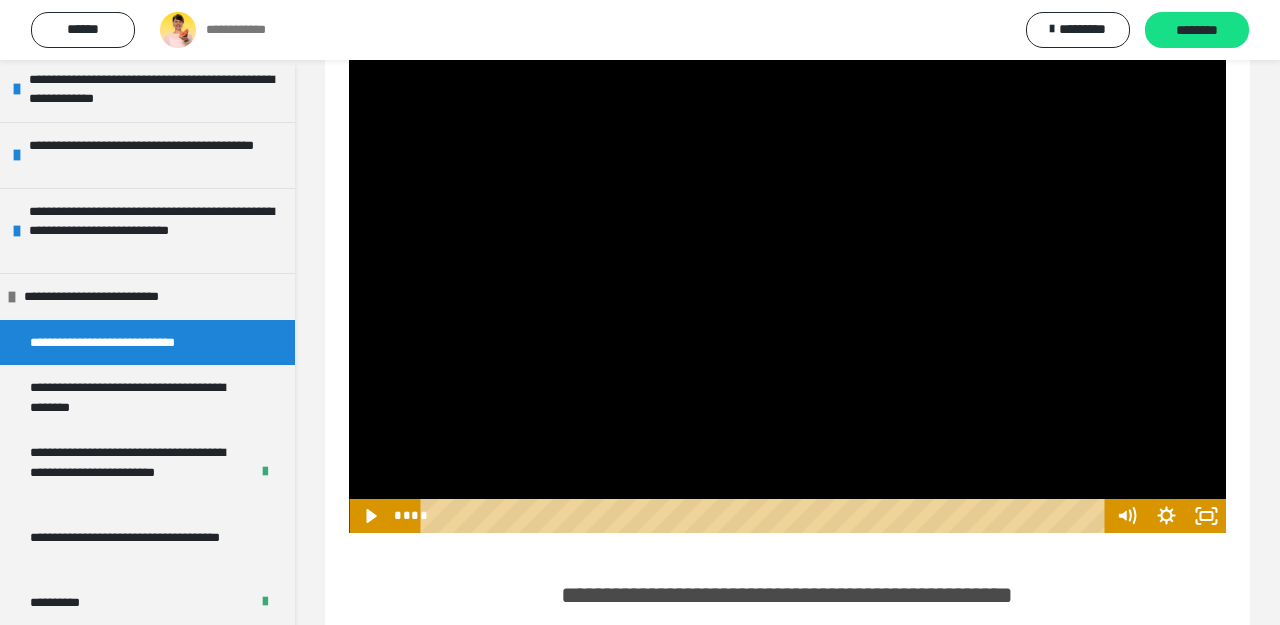 click at bounding box center [349, 39] 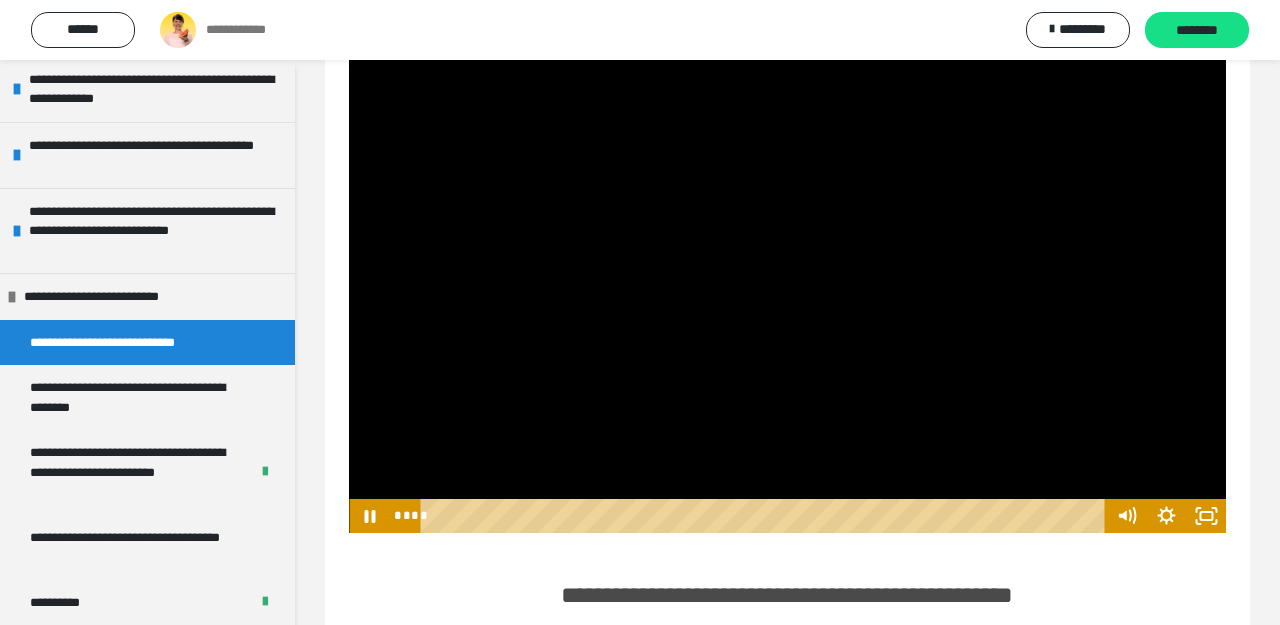 click at bounding box center [349, 39] 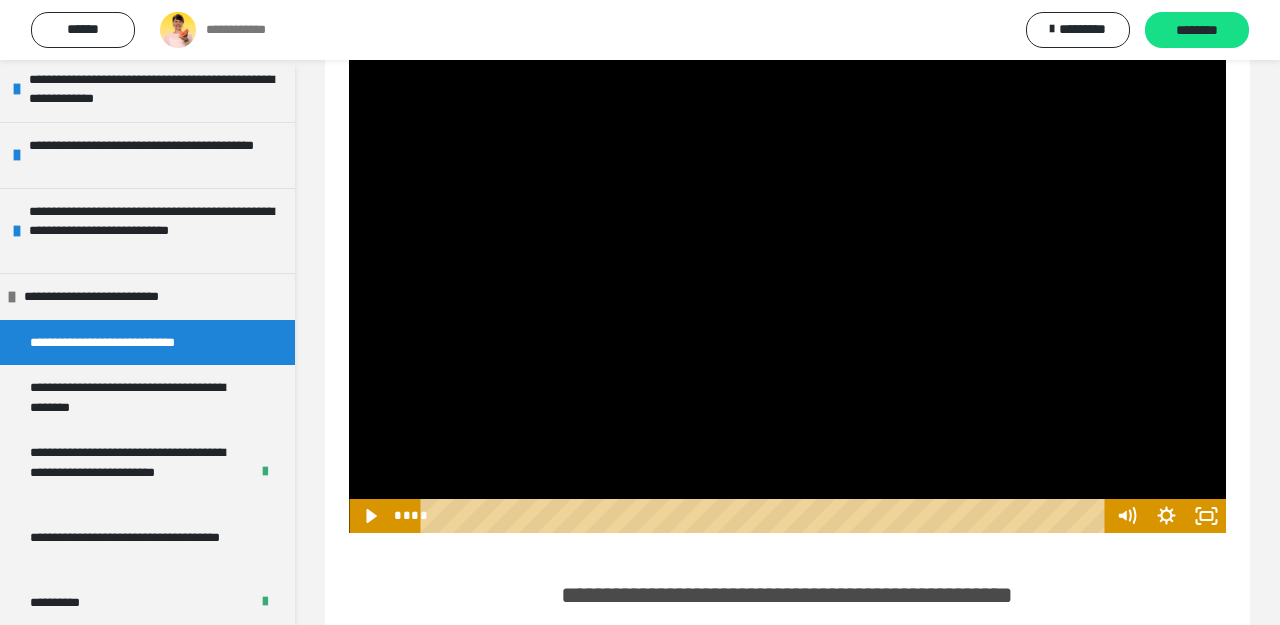 click at bounding box center [349, 39] 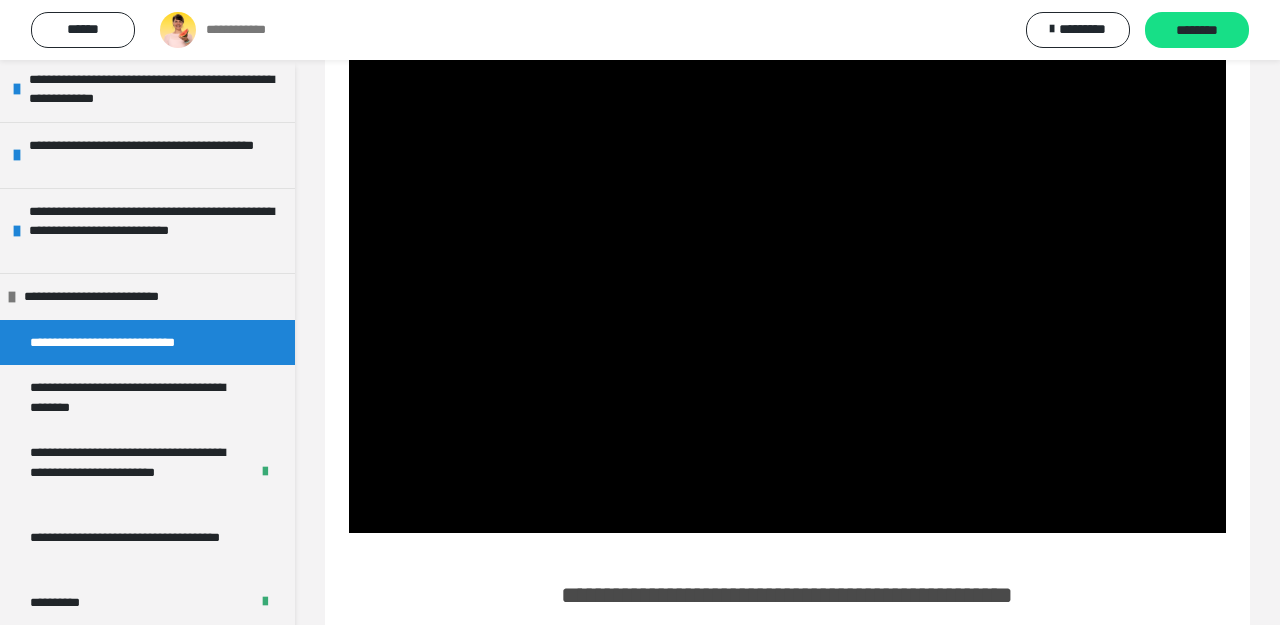 click at bounding box center [349, 39] 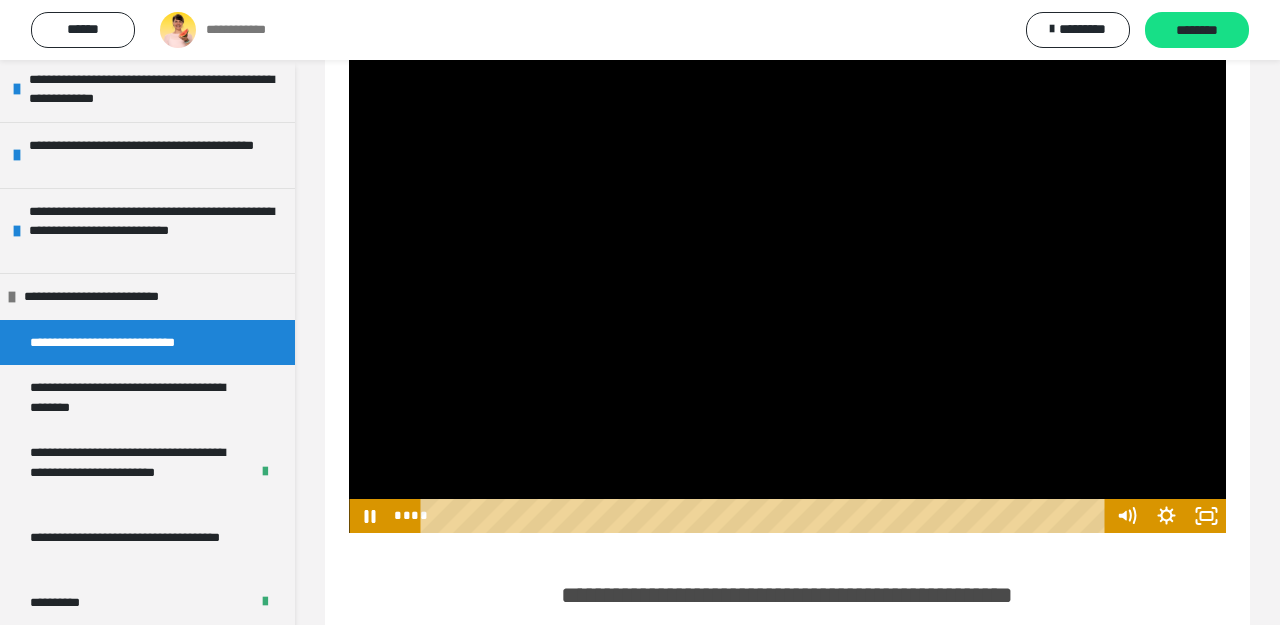 click at bounding box center [349, 39] 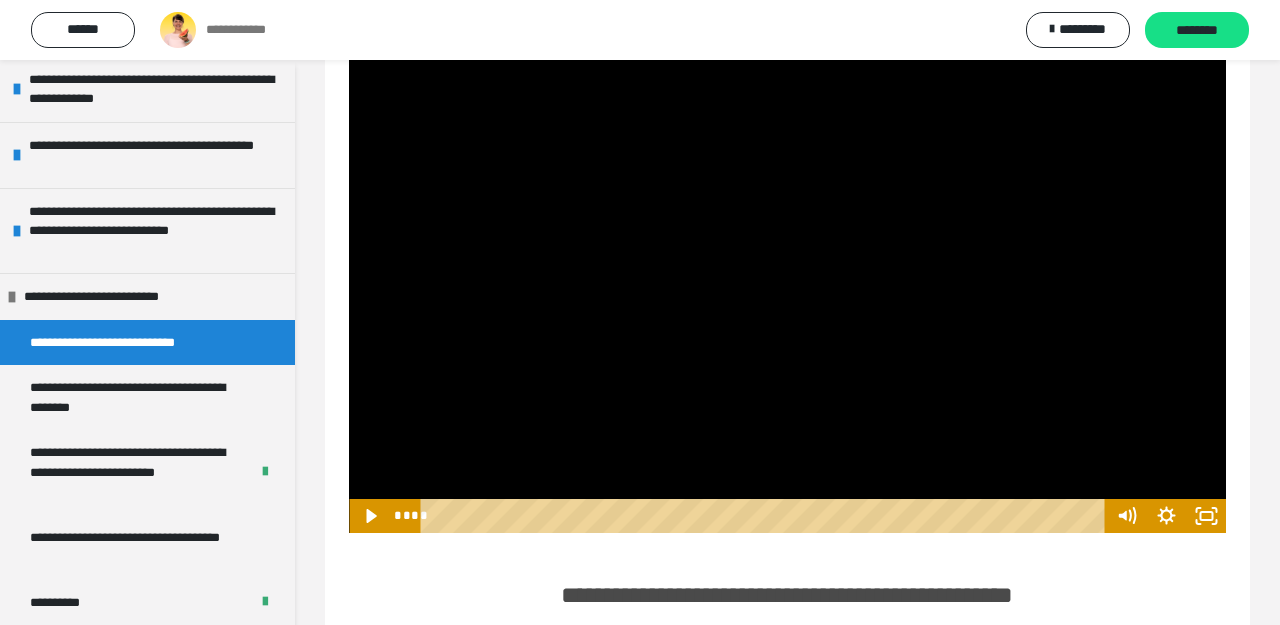 click at bounding box center (349, 39) 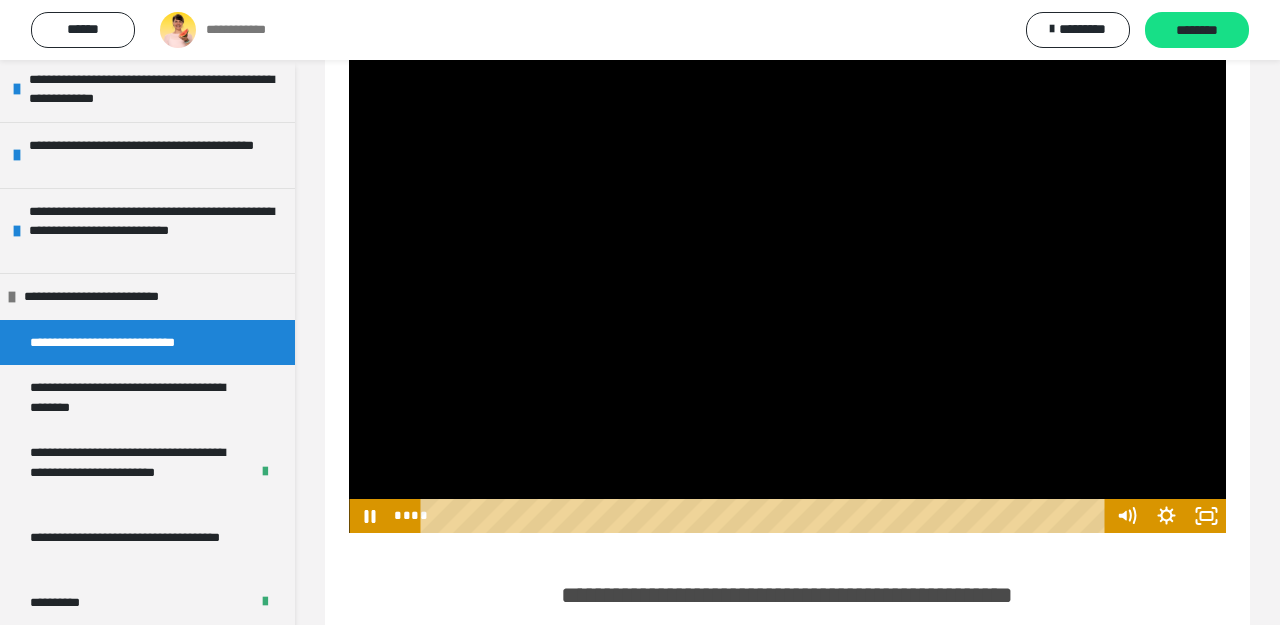 click at bounding box center (349, 39) 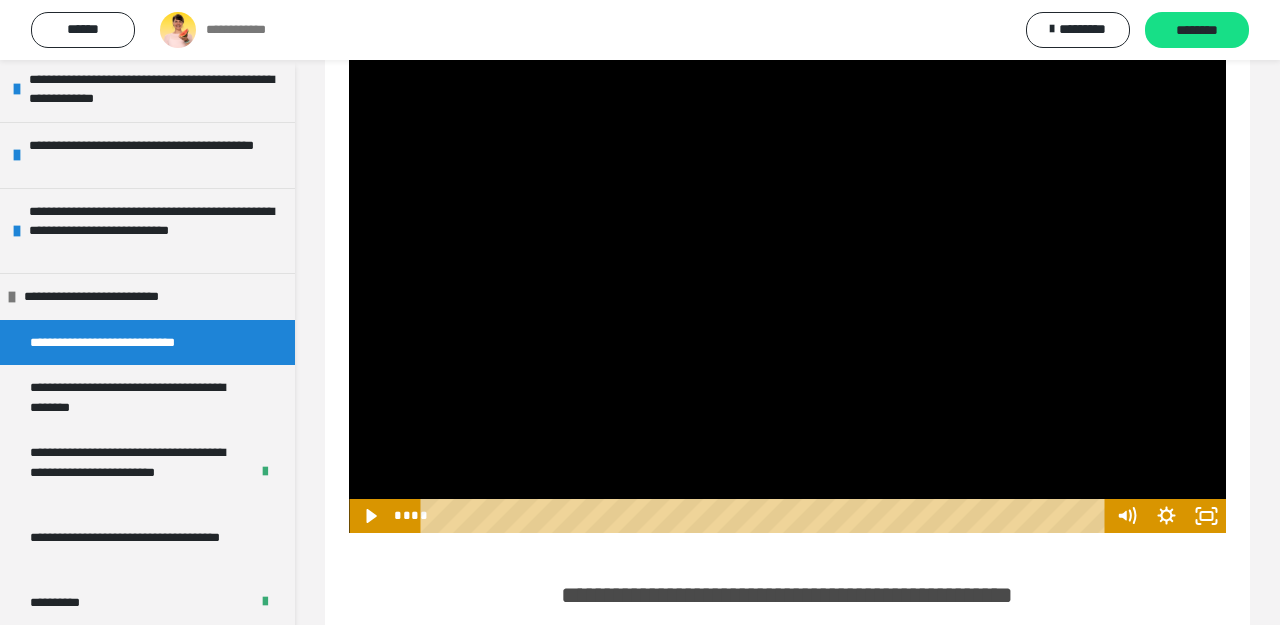 click at bounding box center [349, 39] 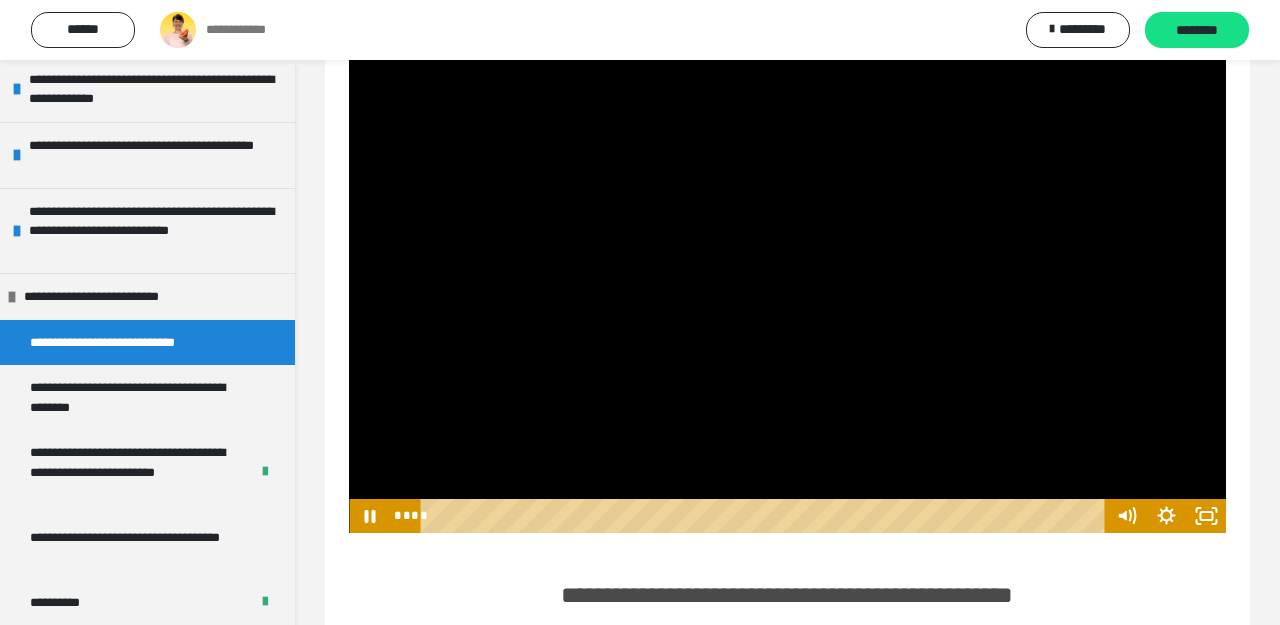 click at bounding box center (349, 39) 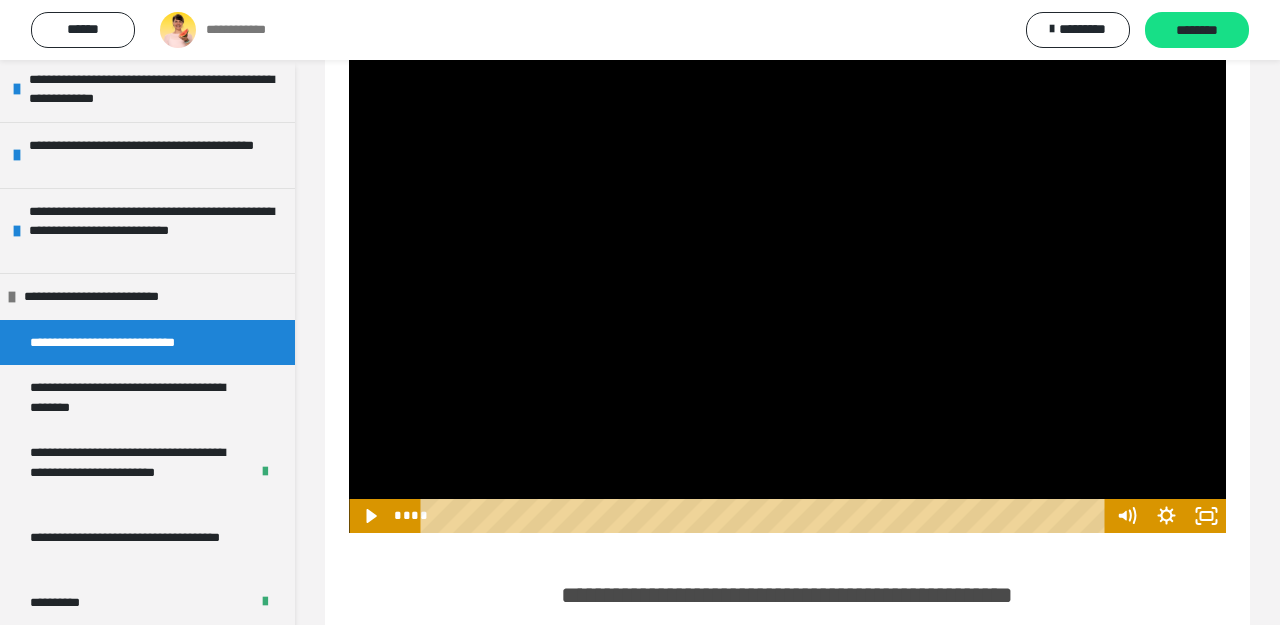 click at bounding box center (349, 39) 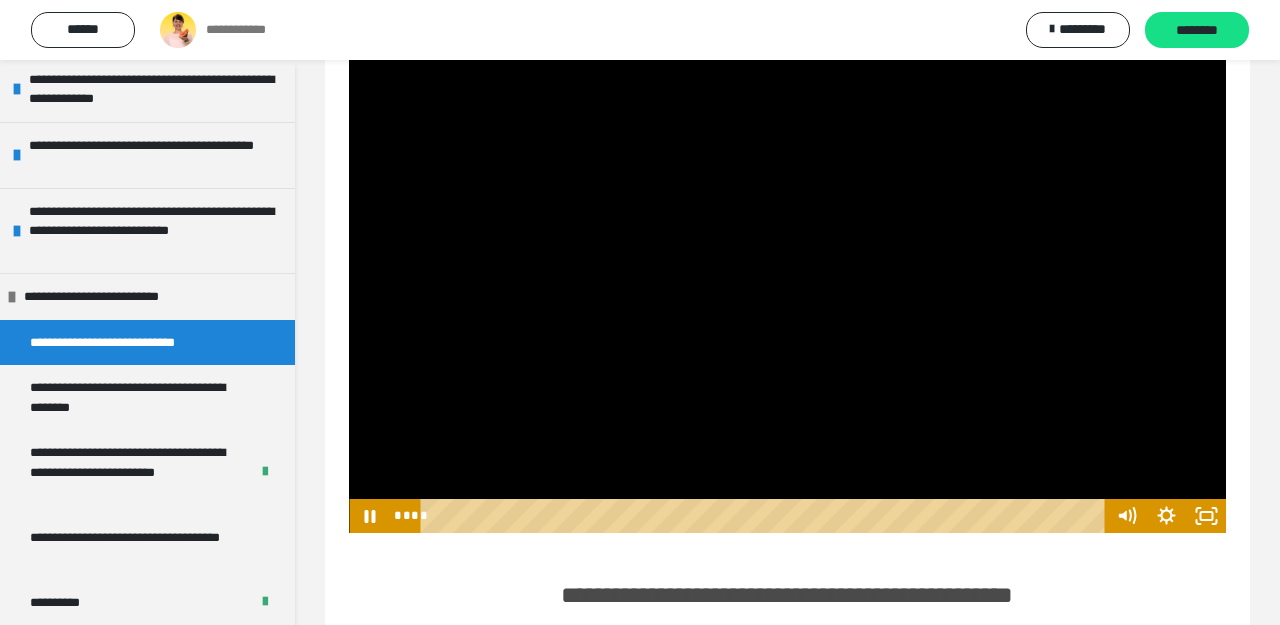 click at bounding box center (349, 39) 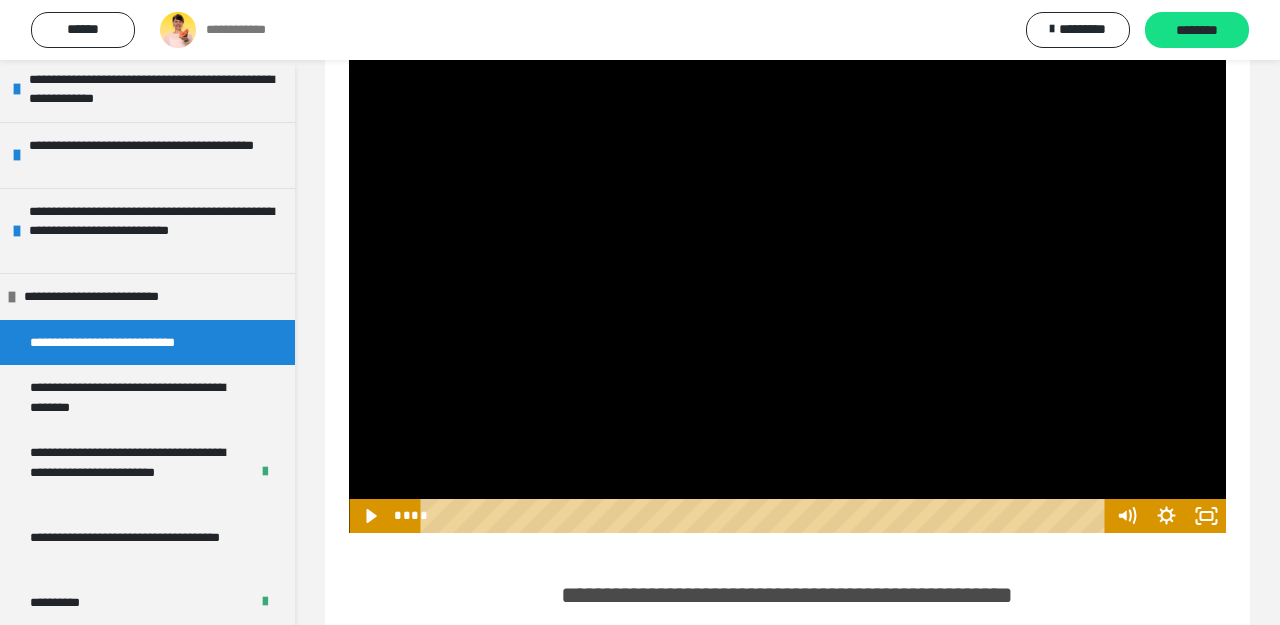 click at bounding box center [349, 39] 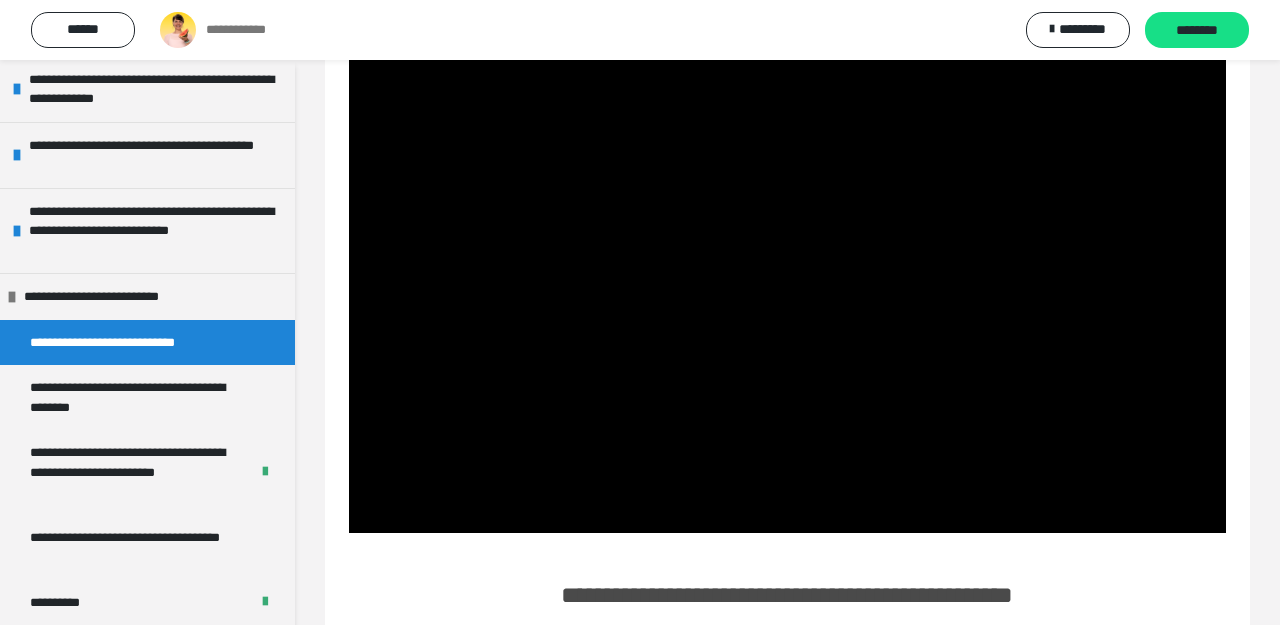 click at bounding box center (349, 39) 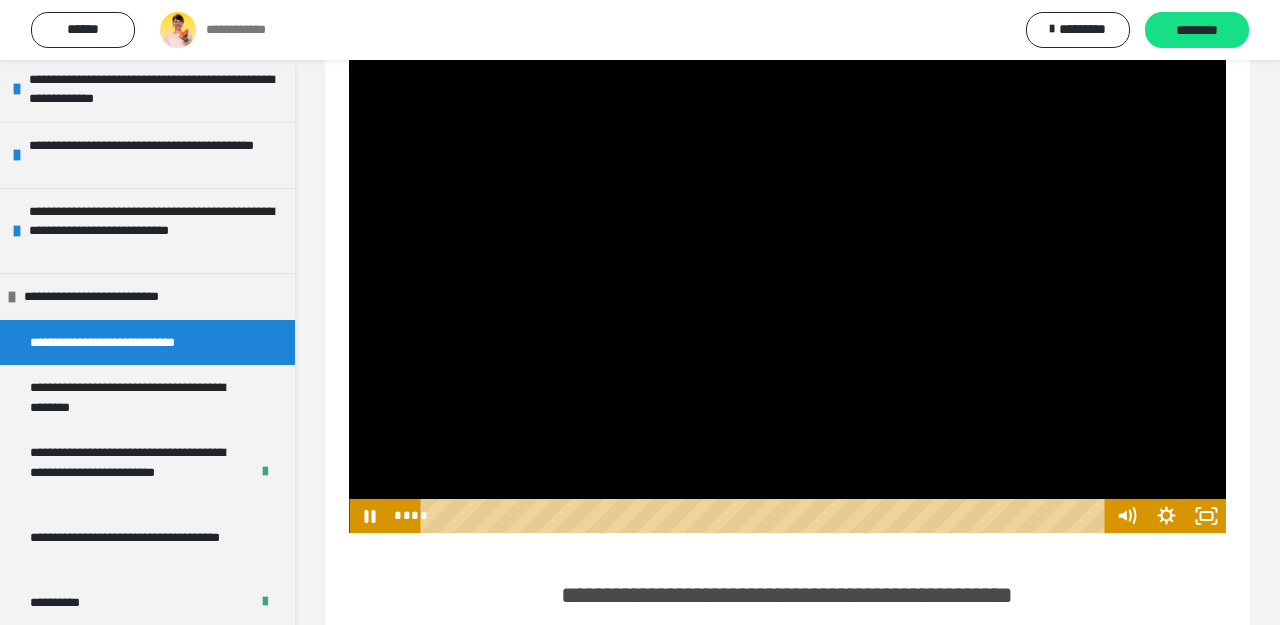 click at bounding box center [349, 39] 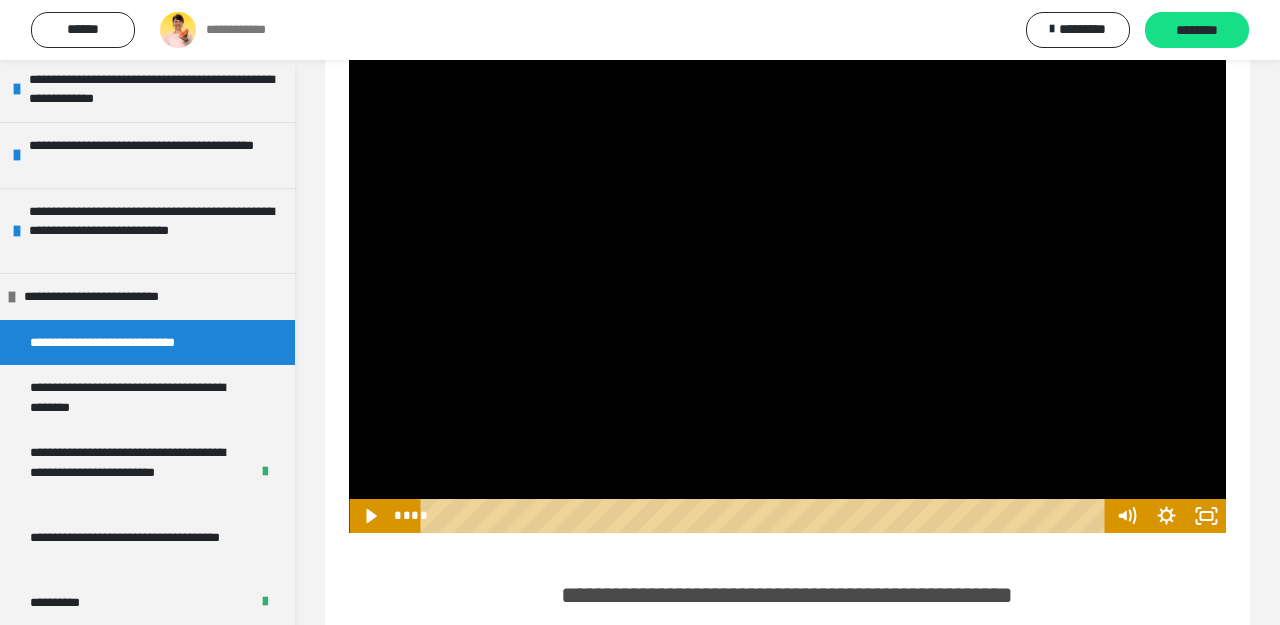 click at bounding box center (349, 39) 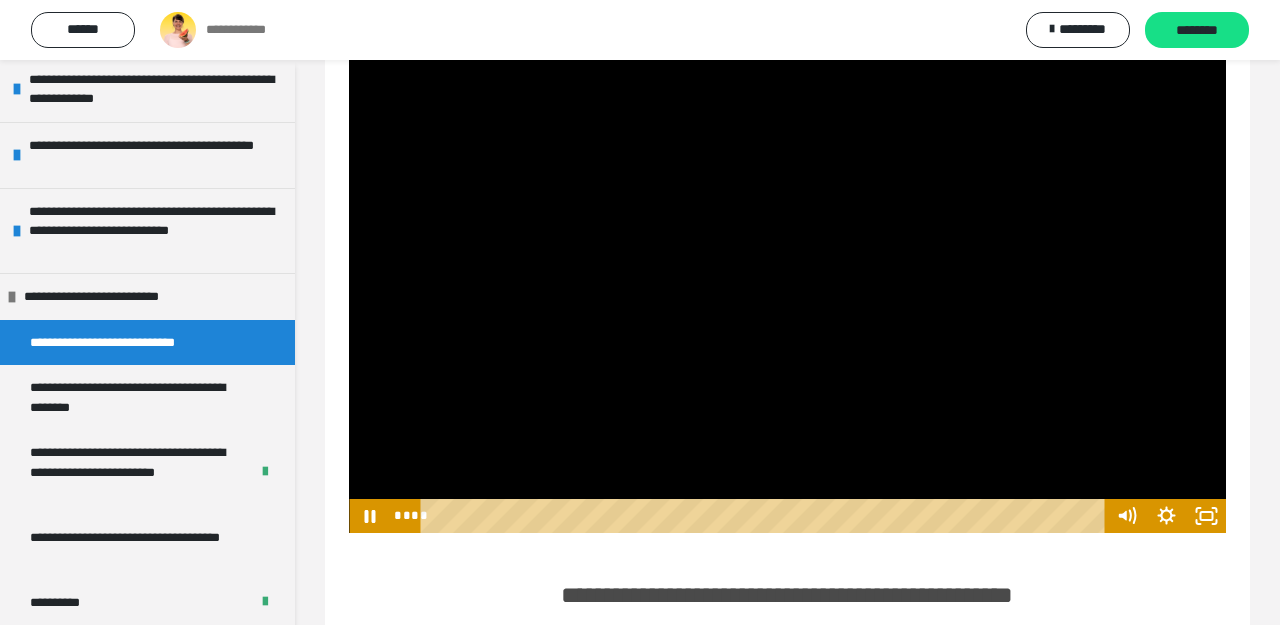 click at bounding box center [349, 39] 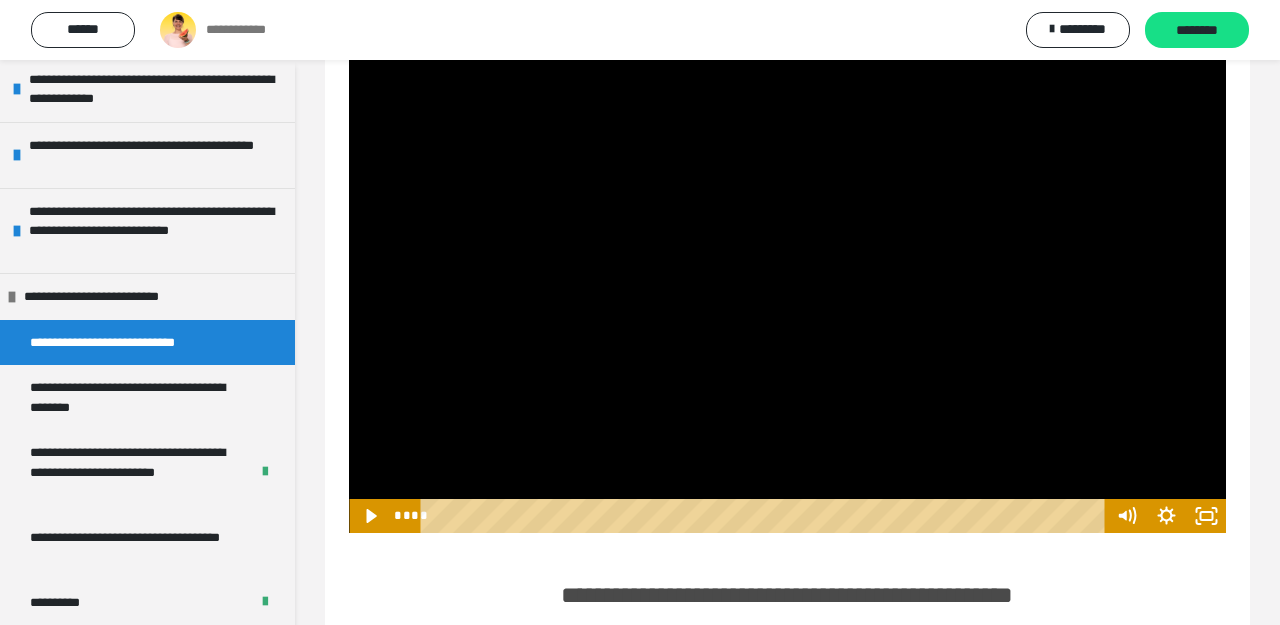 click at bounding box center (349, 39) 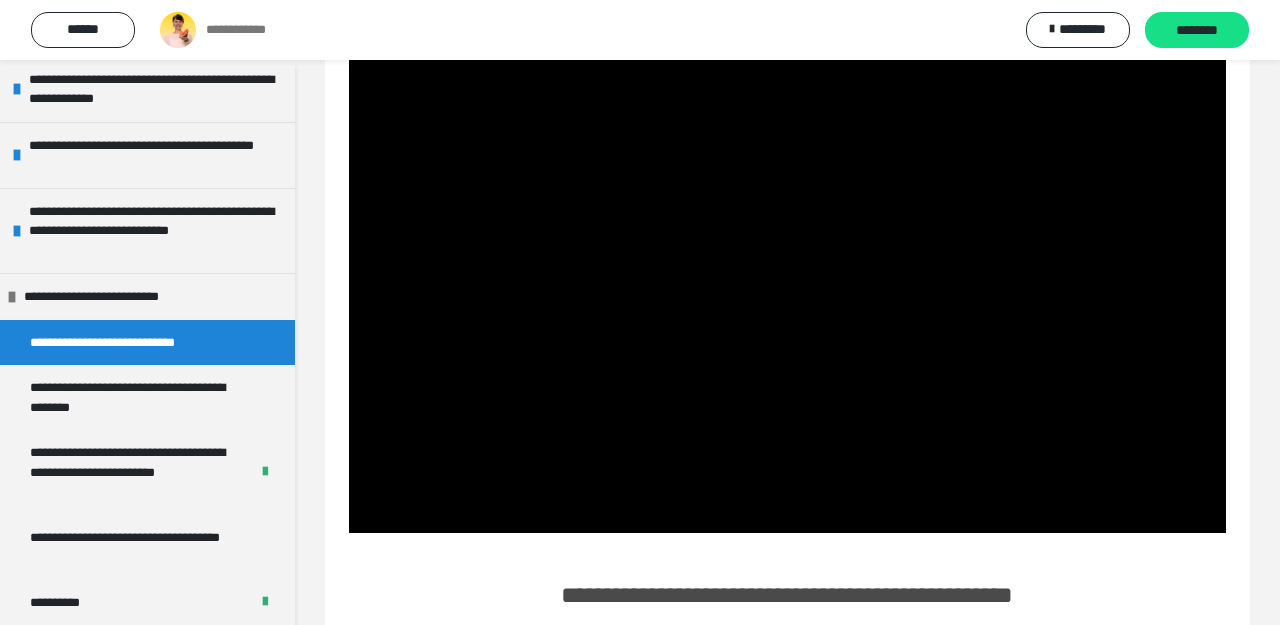 click at bounding box center (349, 39) 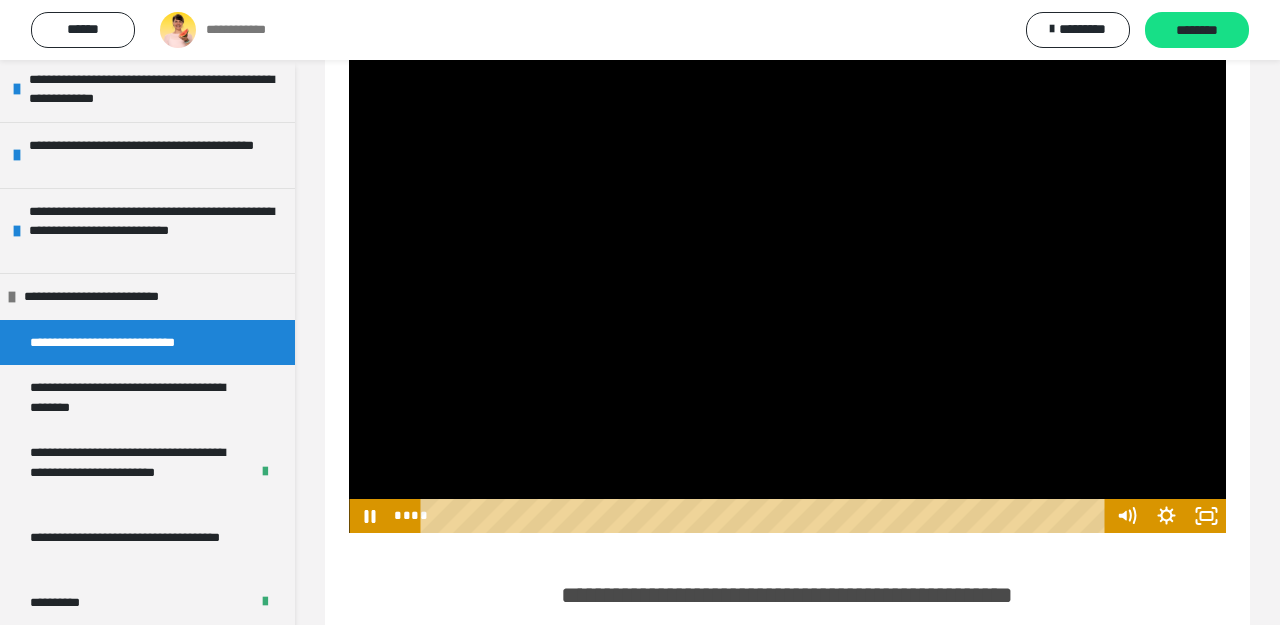 click at bounding box center [349, 39] 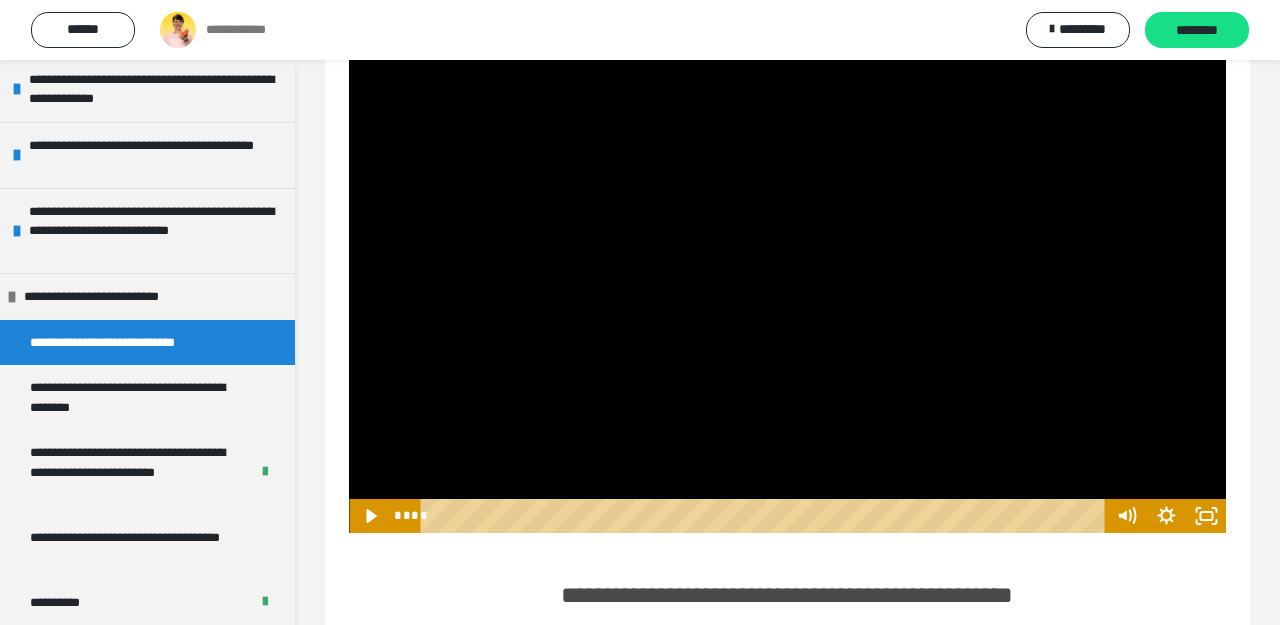 click at bounding box center [349, 39] 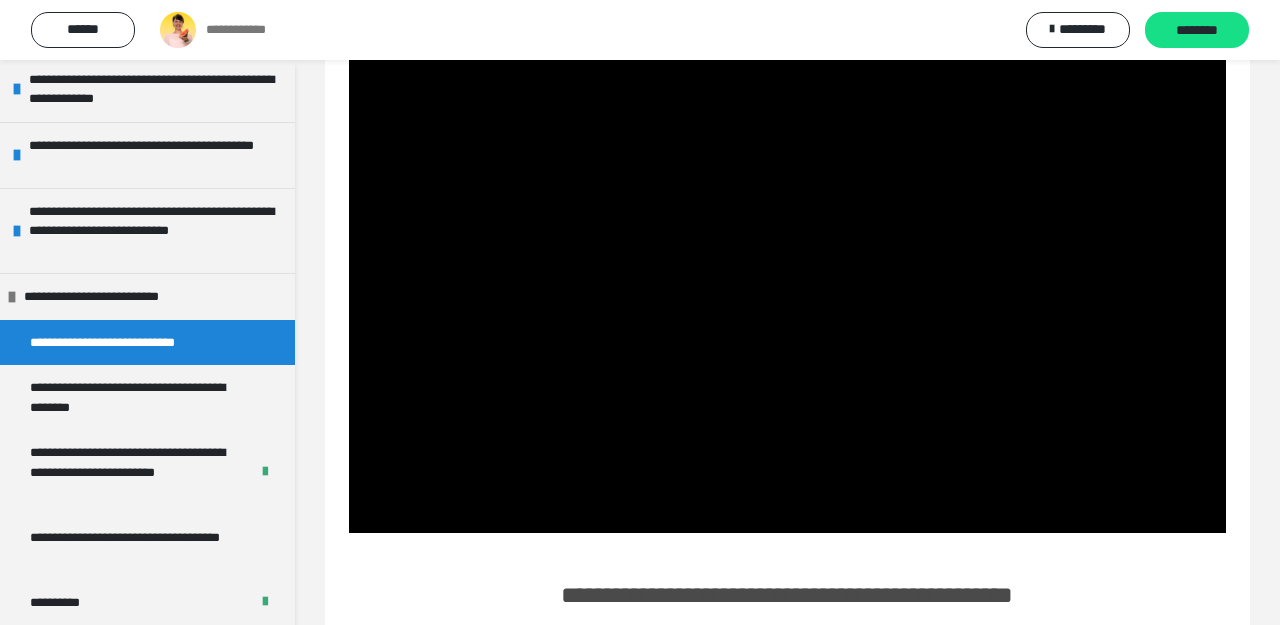 click at bounding box center [349, 39] 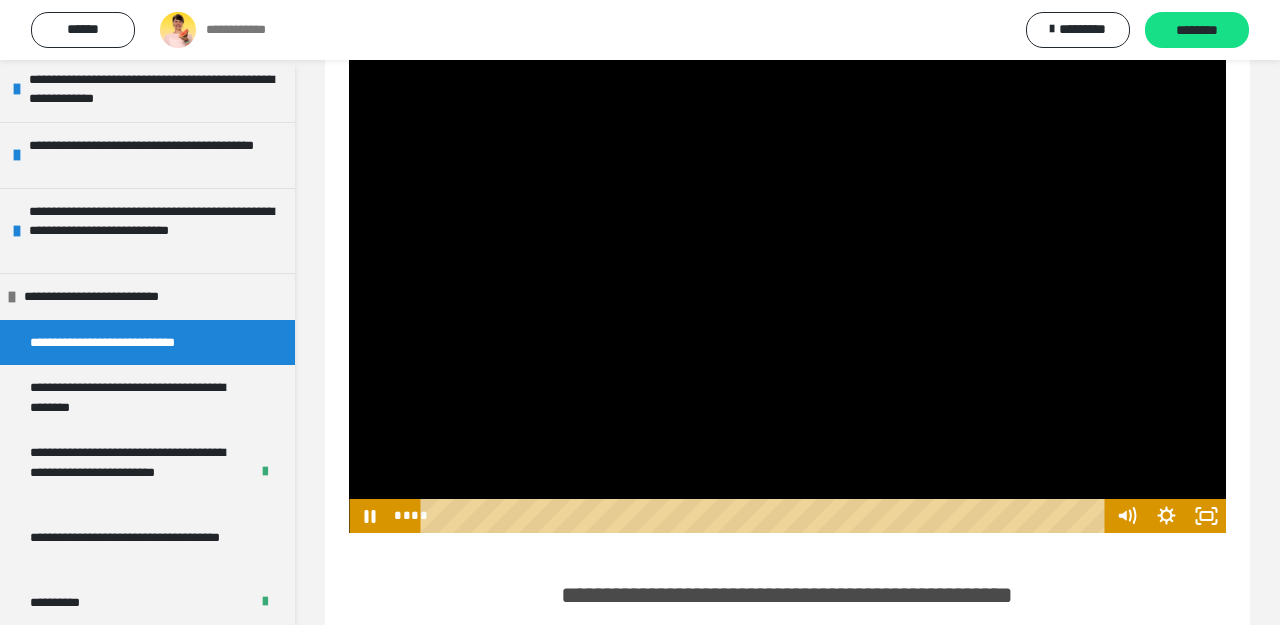 click at bounding box center [349, 39] 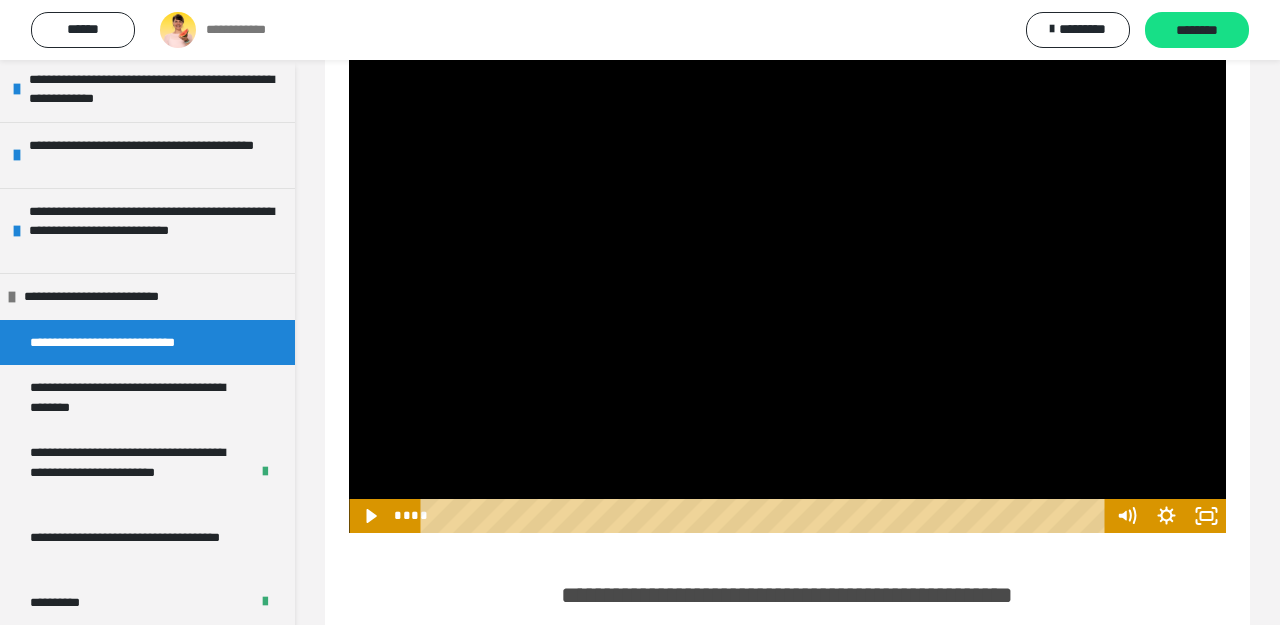 click at bounding box center (349, 39) 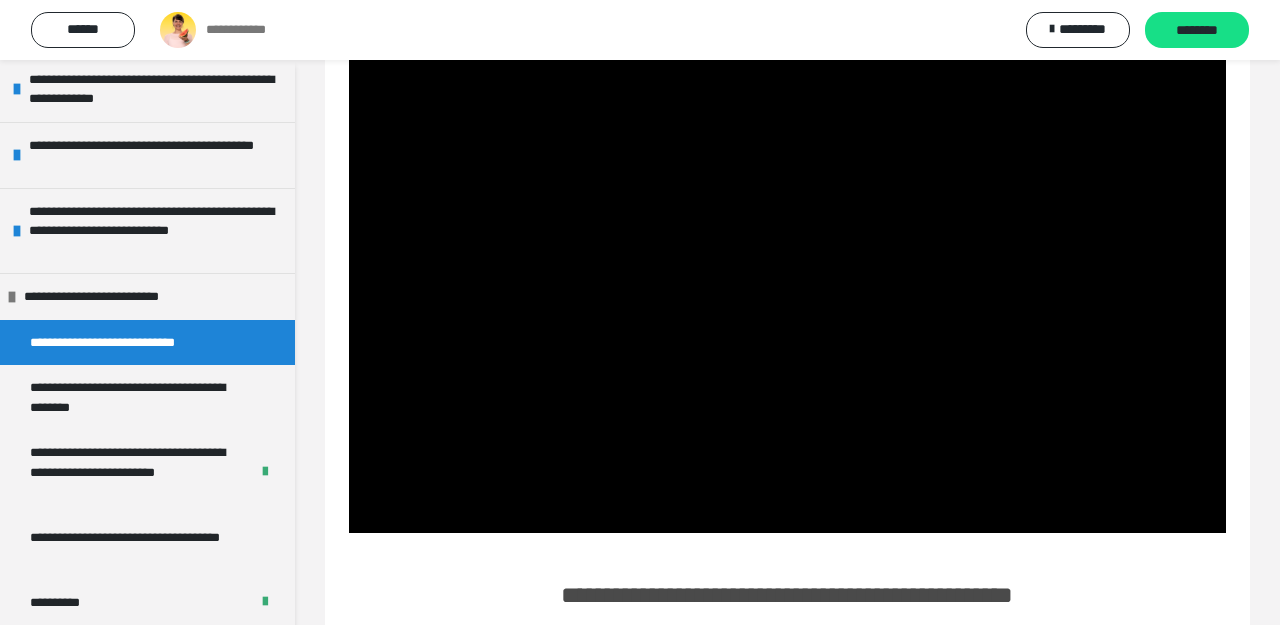 click at bounding box center [349, 39] 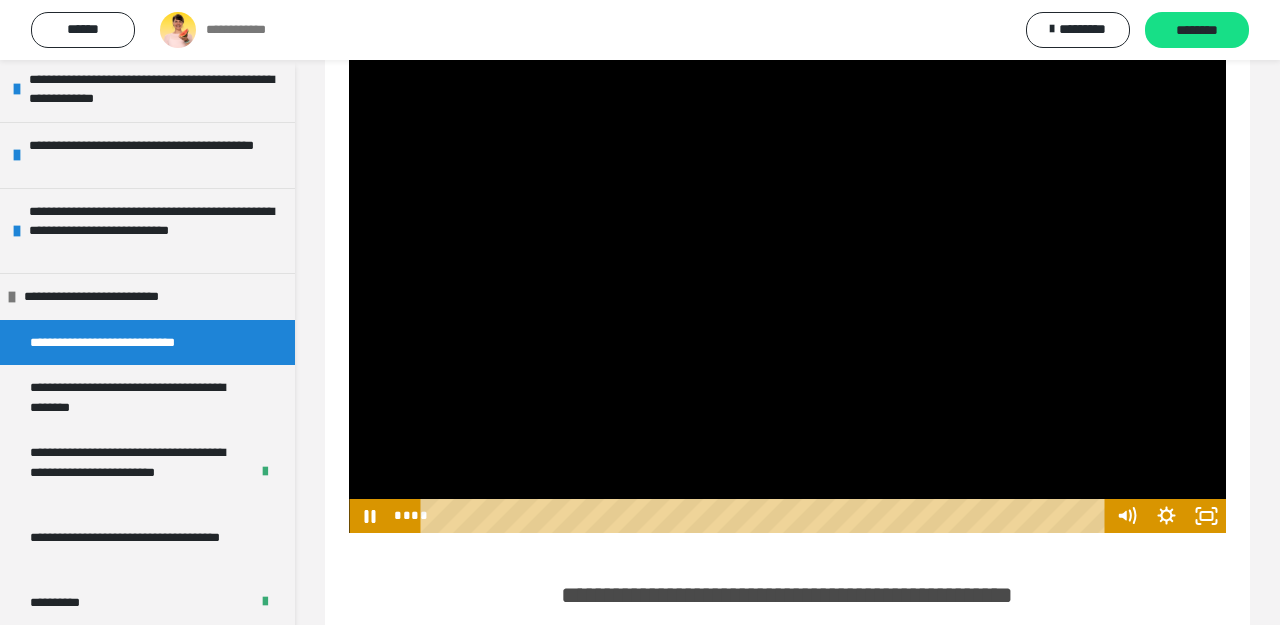 click at bounding box center [349, 39] 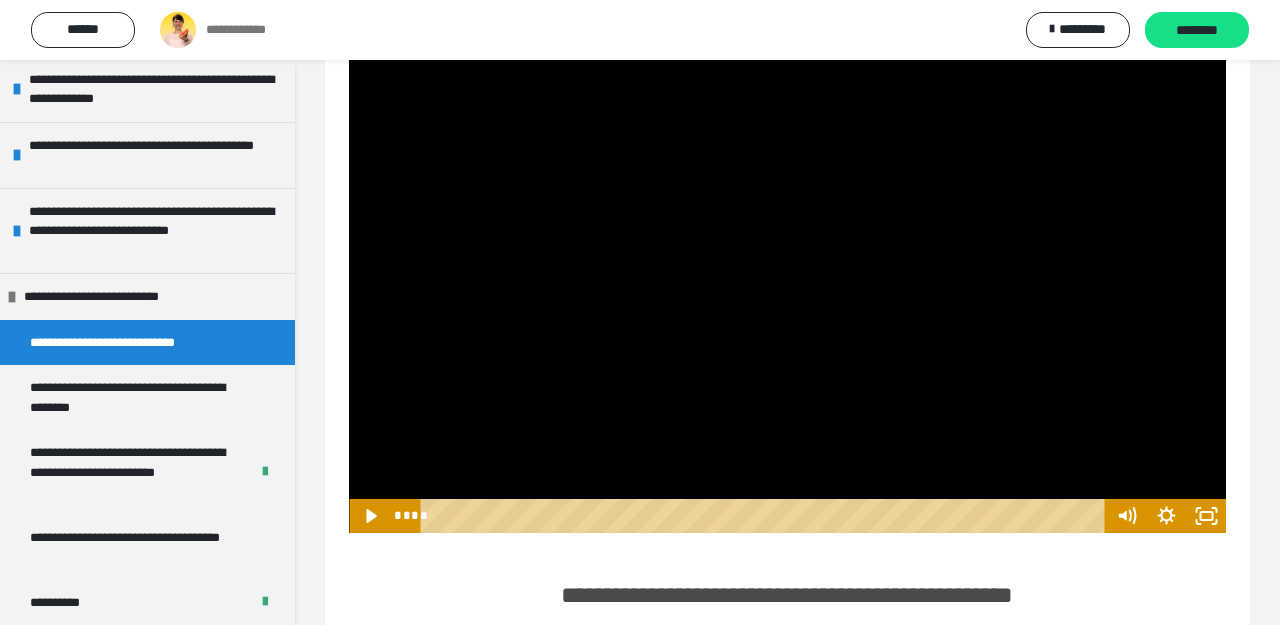 click at bounding box center [349, 39] 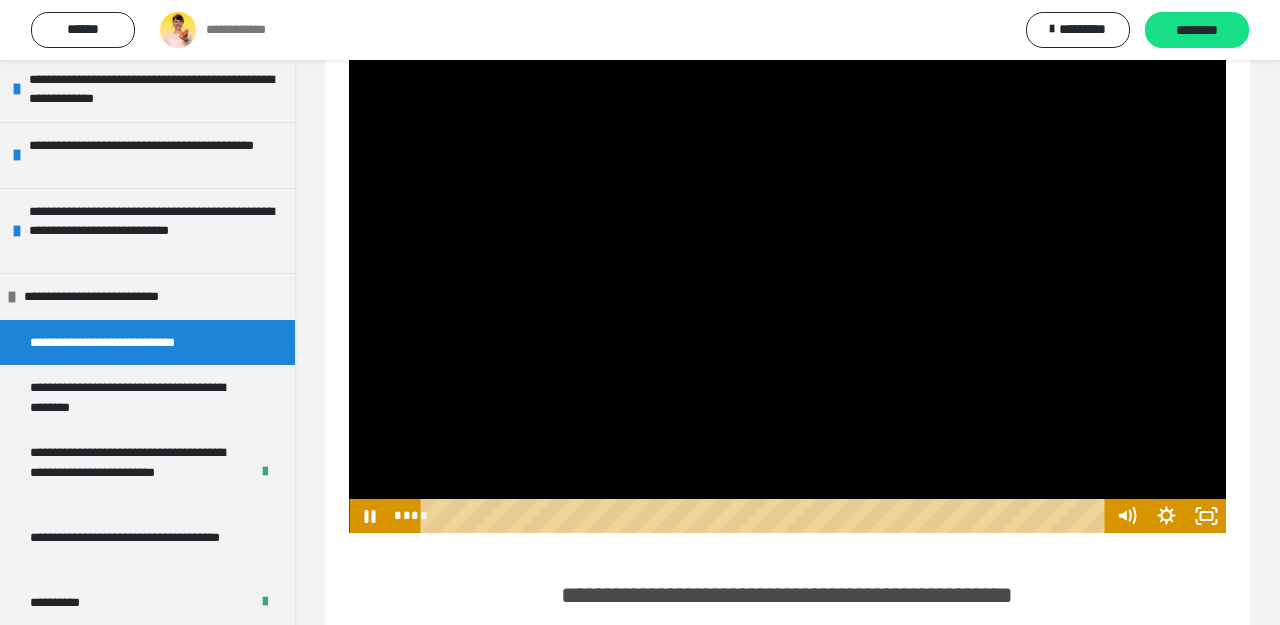 click at bounding box center [349, 39] 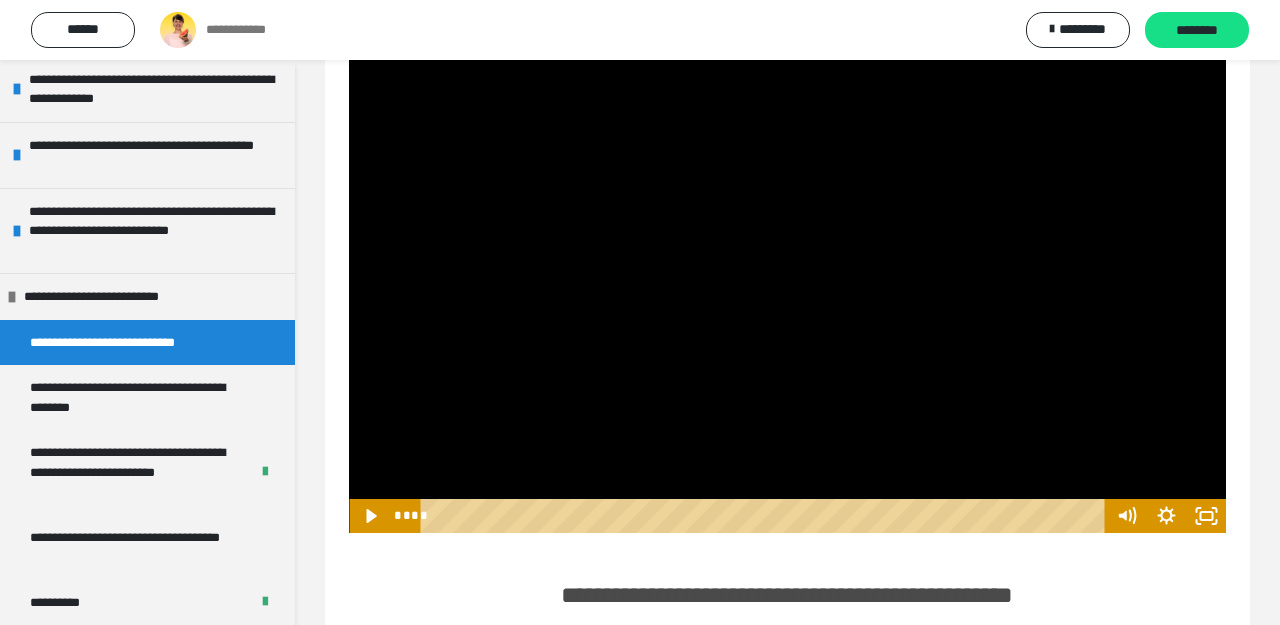 click at bounding box center [349, 39] 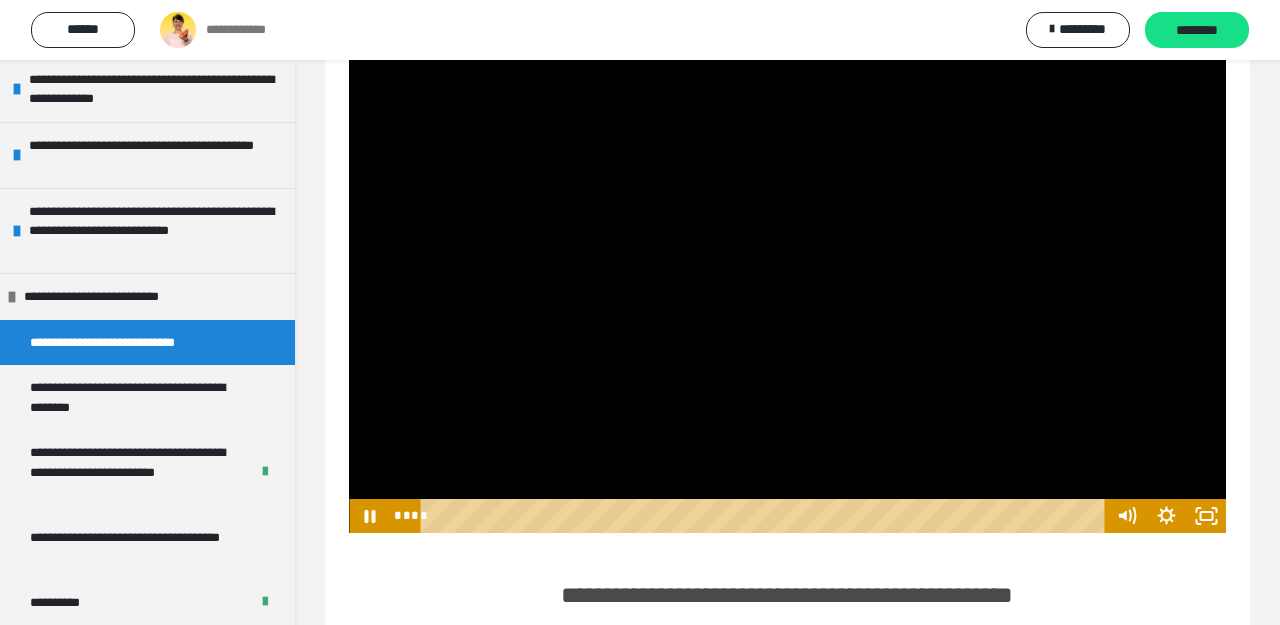 click at bounding box center [349, 39] 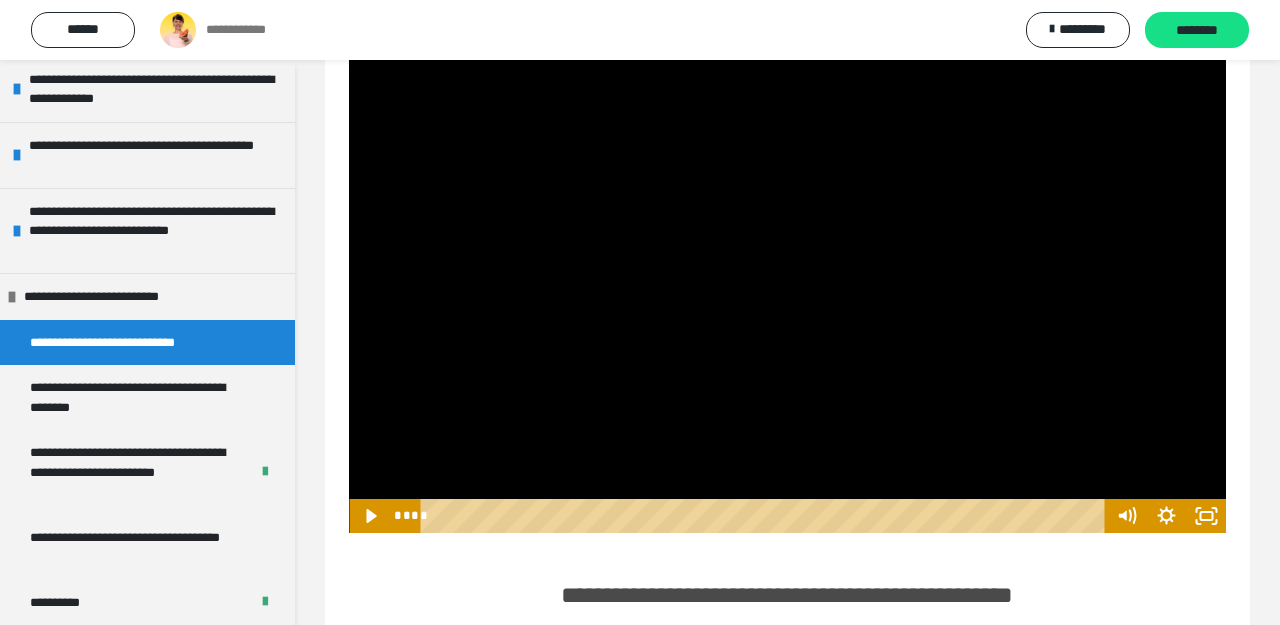 click at bounding box center [349, 39] 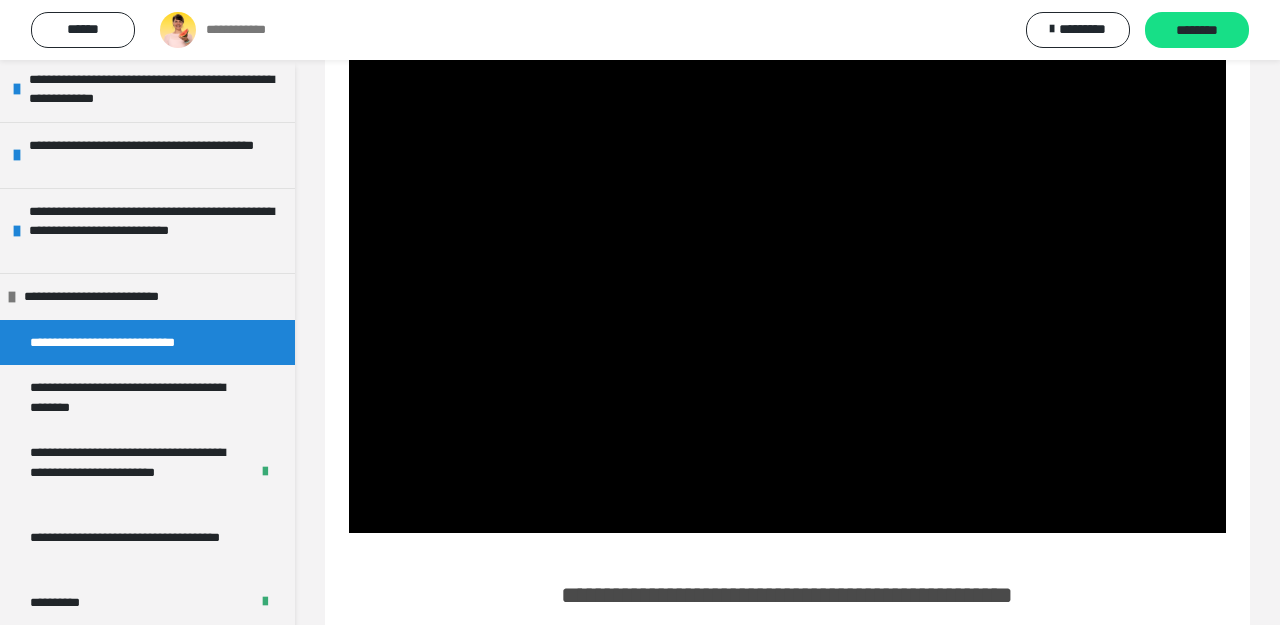 click at bounding box center (349, 39) 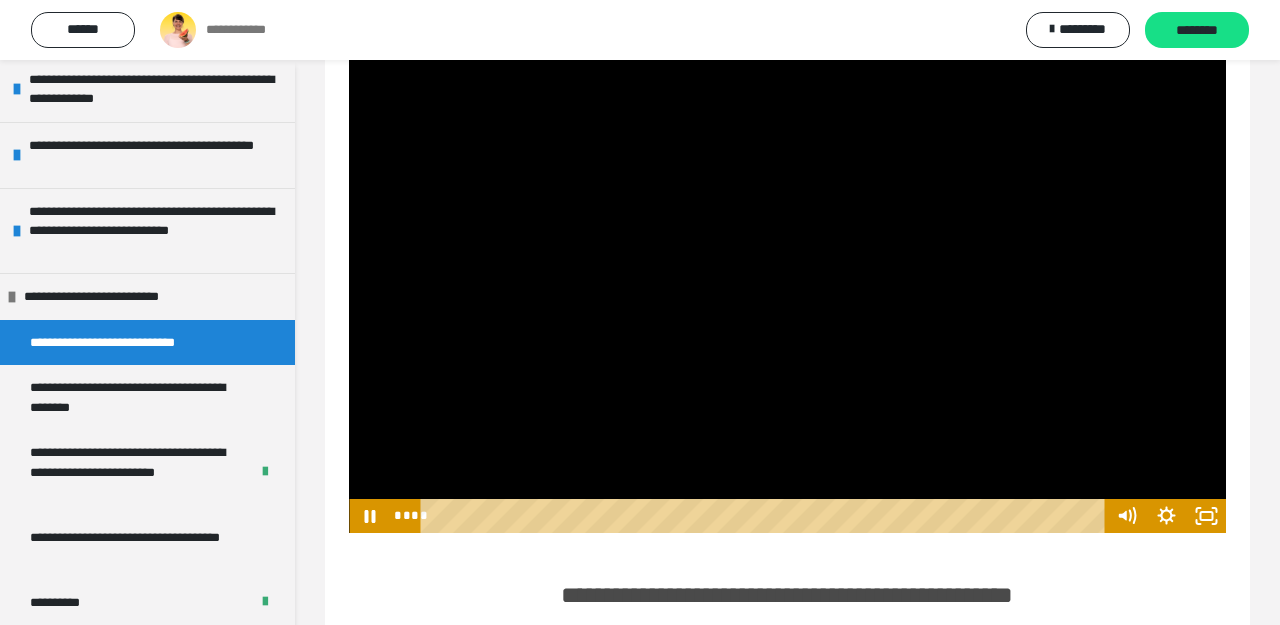 click at bounding box center [349, 39] 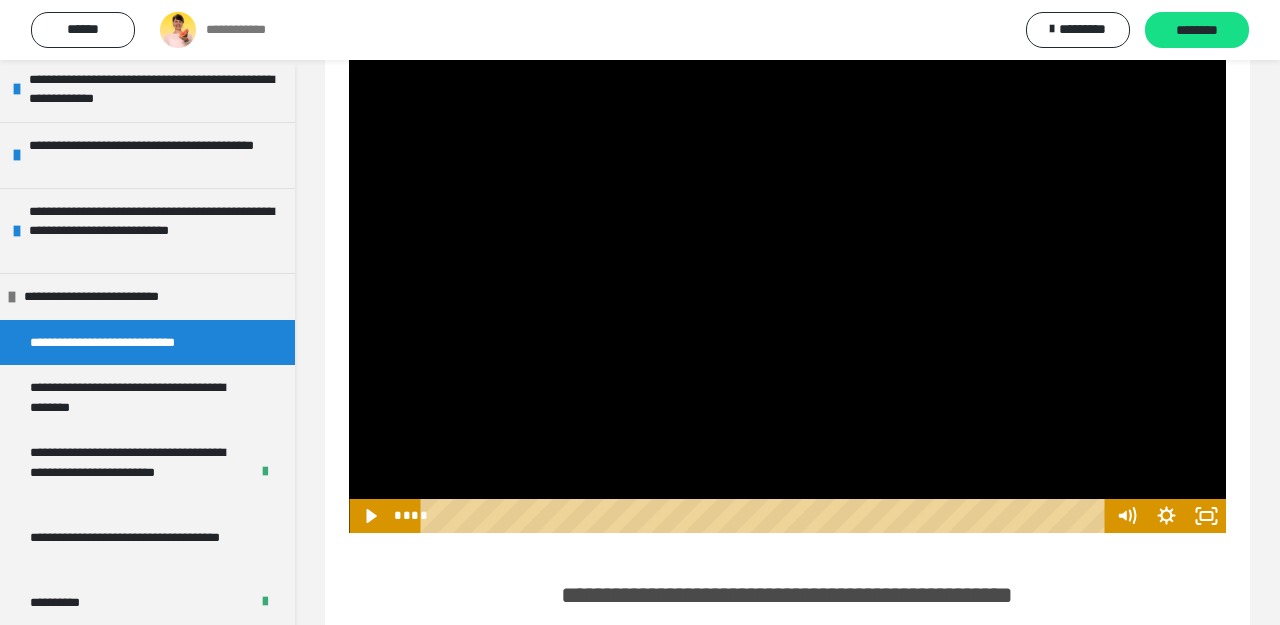click at bounding box center [349, 39] 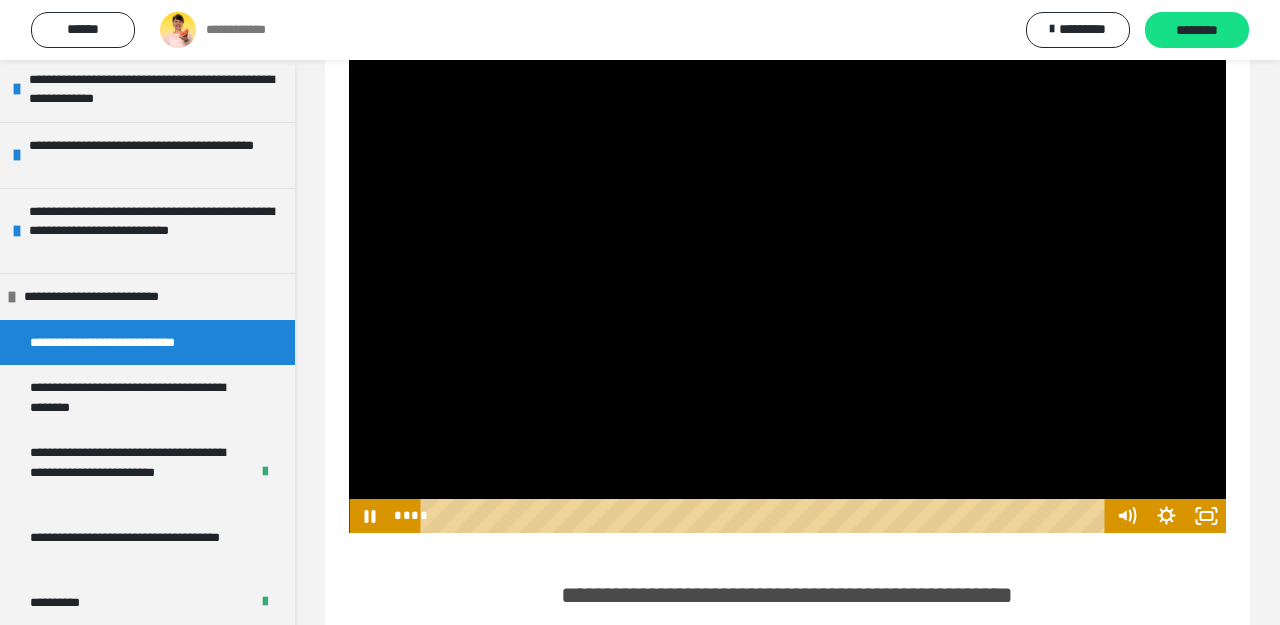 click at bounding box center [349, 39] 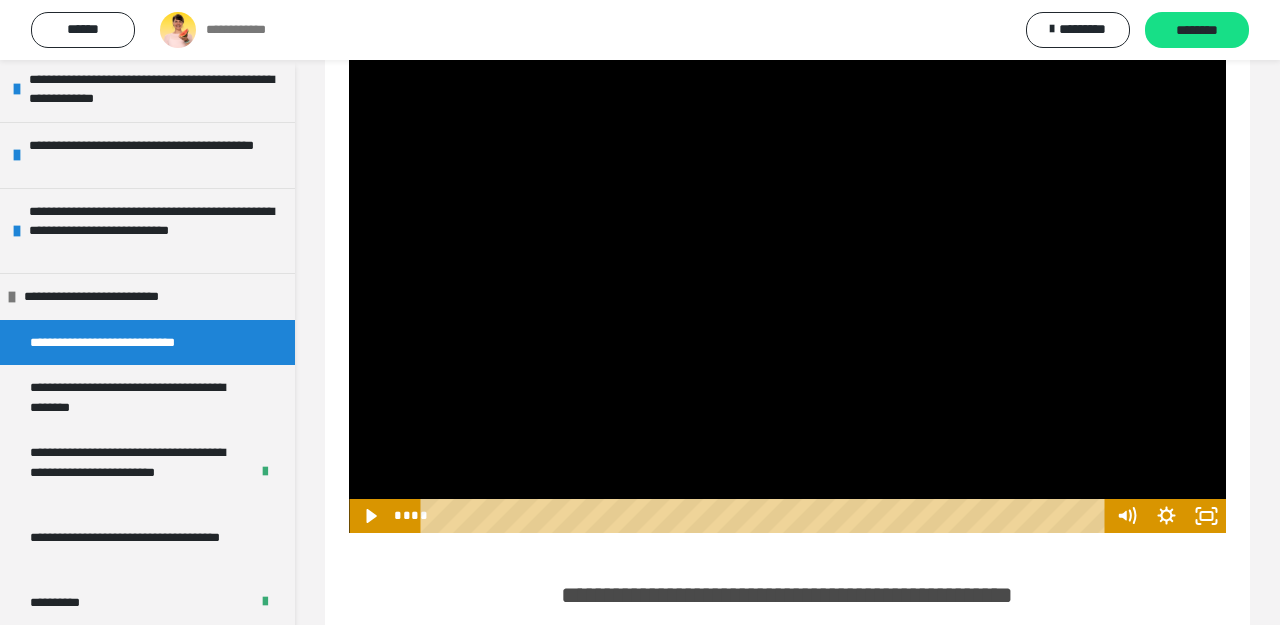 click at bounding box center (349, 39) 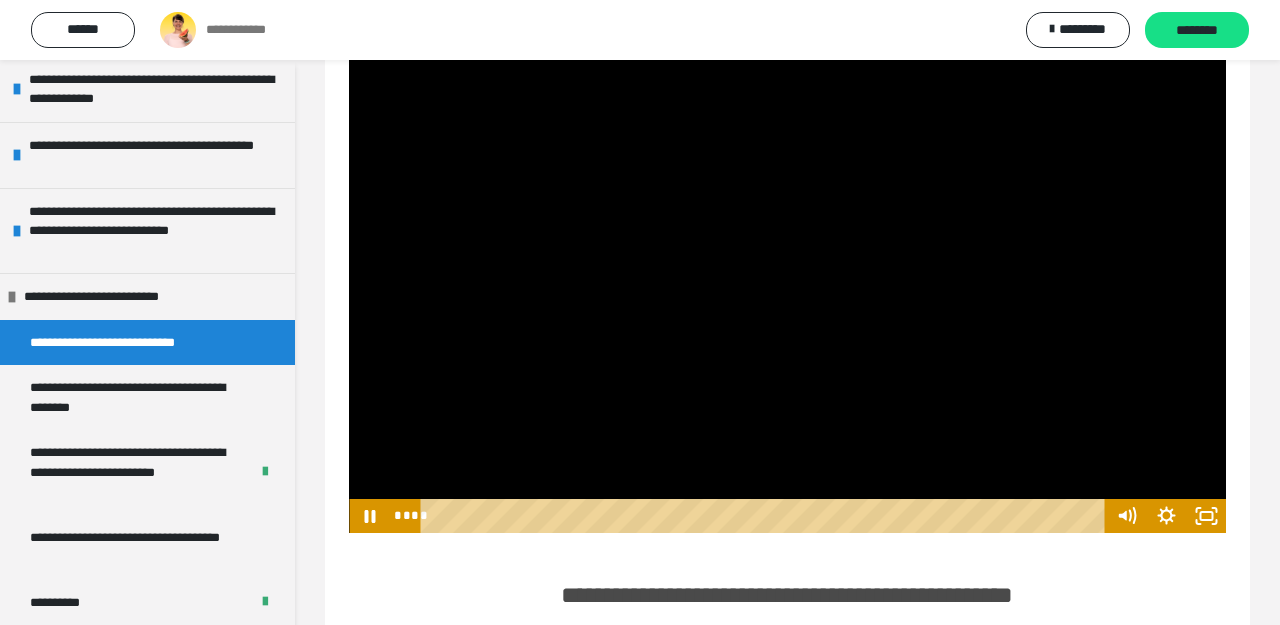 click at bounding box center (349, 39) 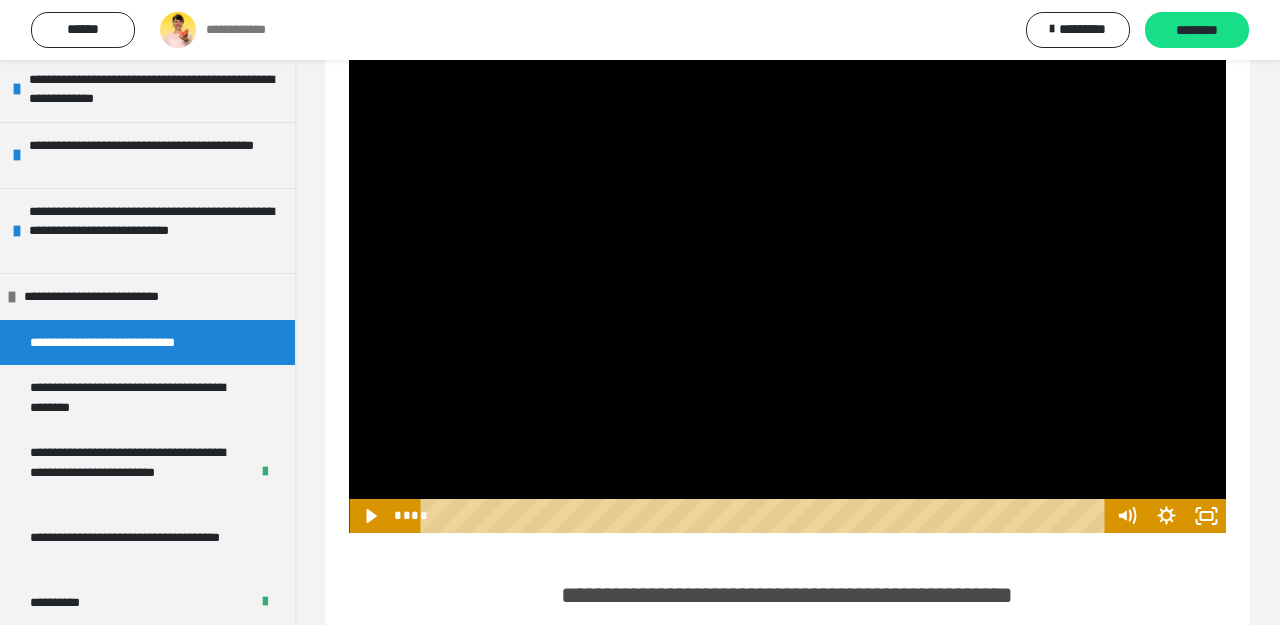 click at bounding box center (349, 39) 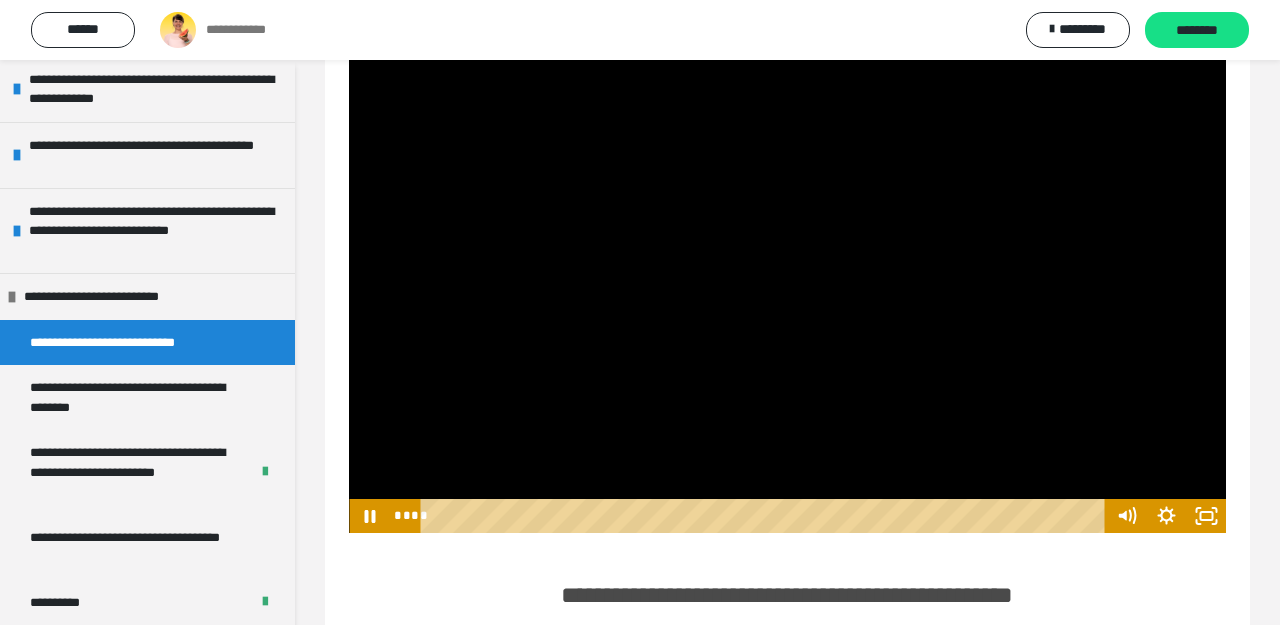 click at bounding box center (349, 39) 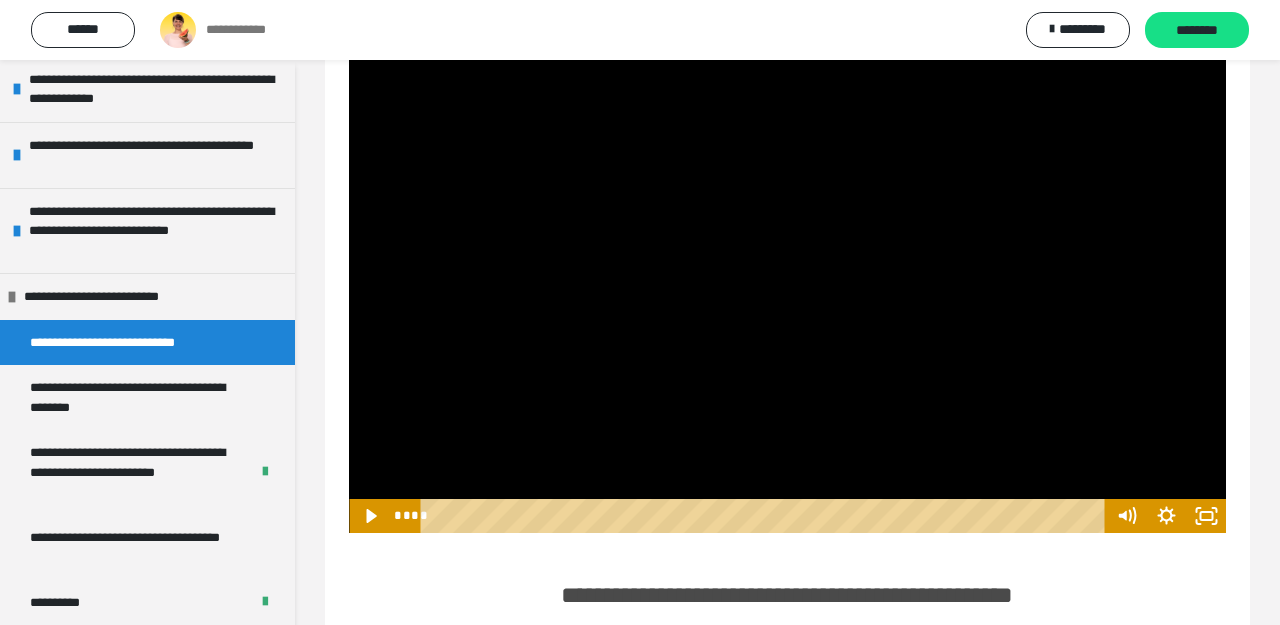 click at bounding box center (349, 39) 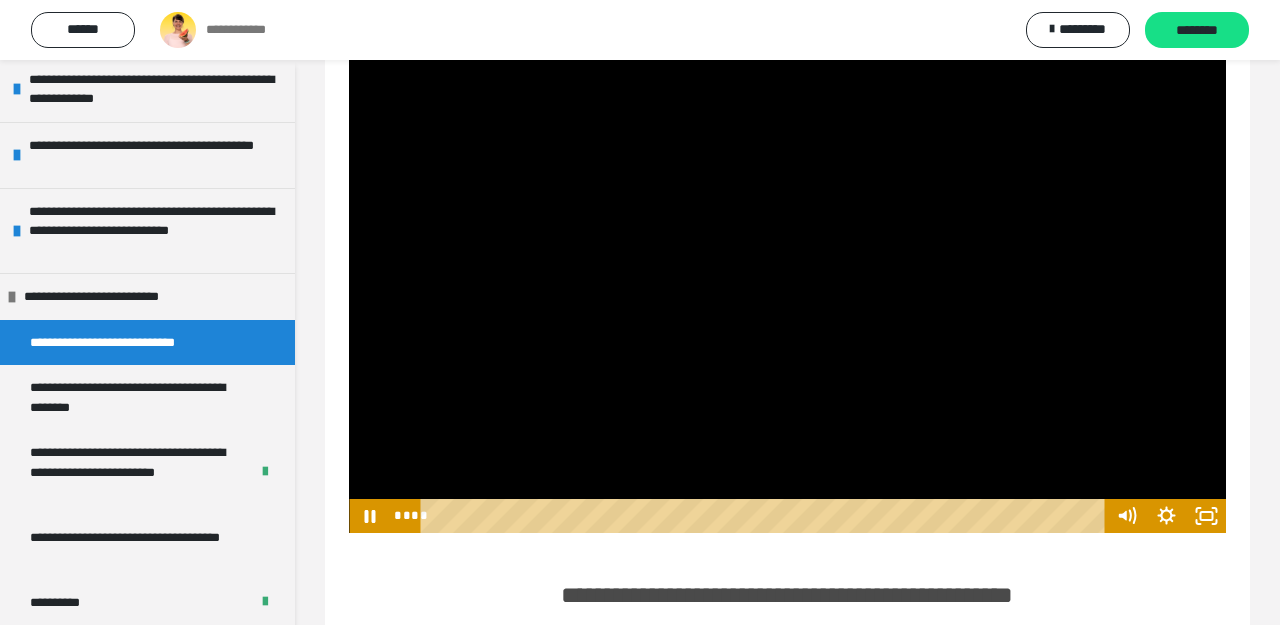 click at bounding box center (349, 39) 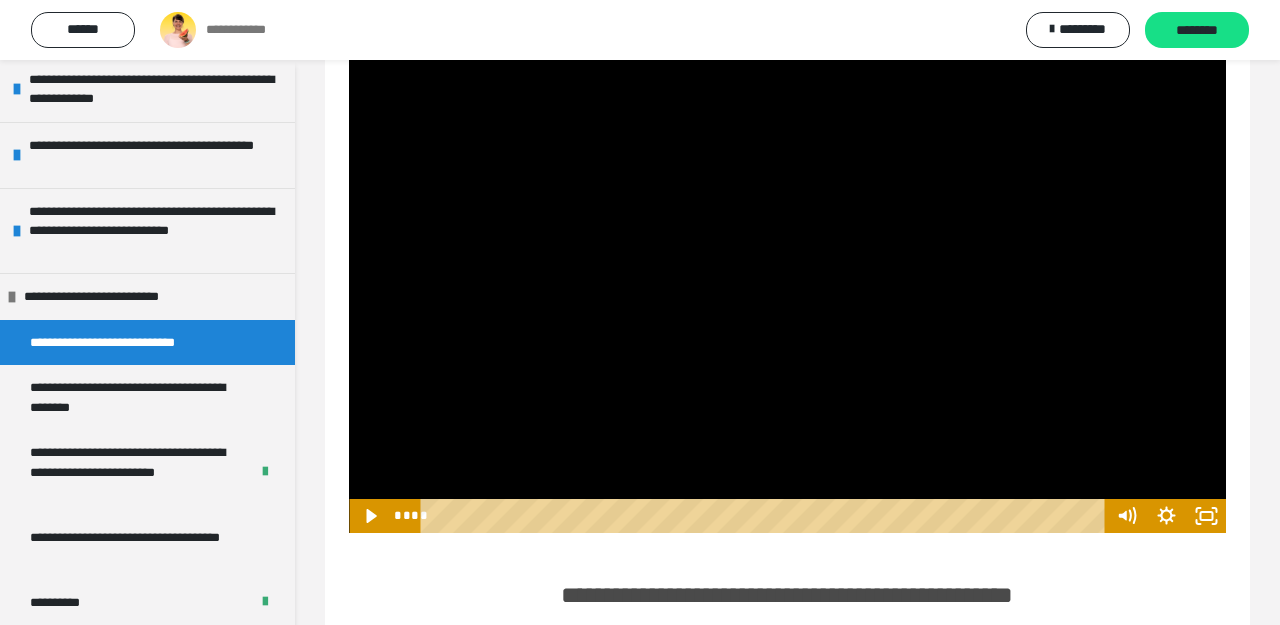 click at bounding box center (349, 39) 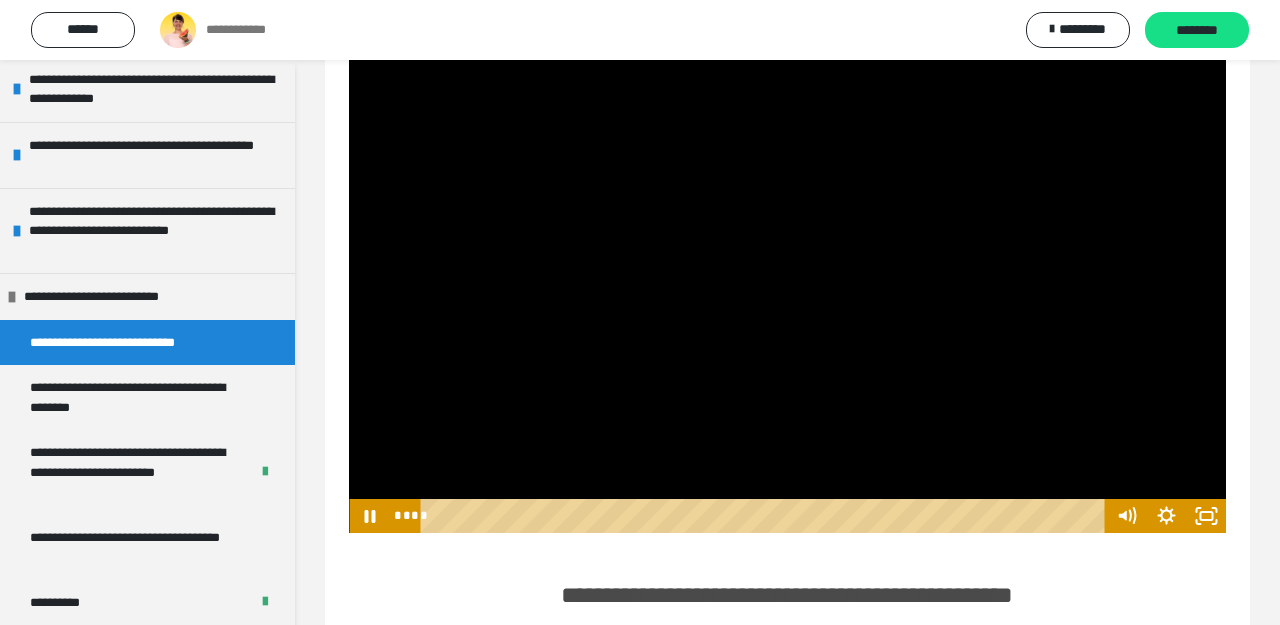 click at bounding box center [349, 39] 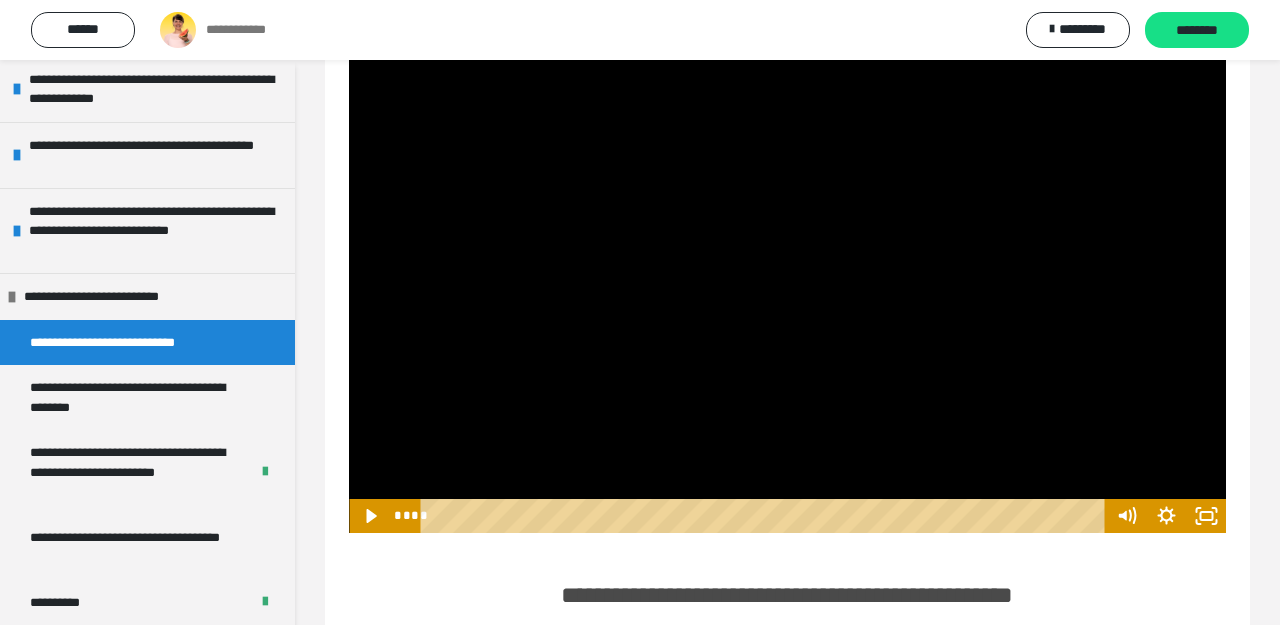 click at bounding box center [349, 39] 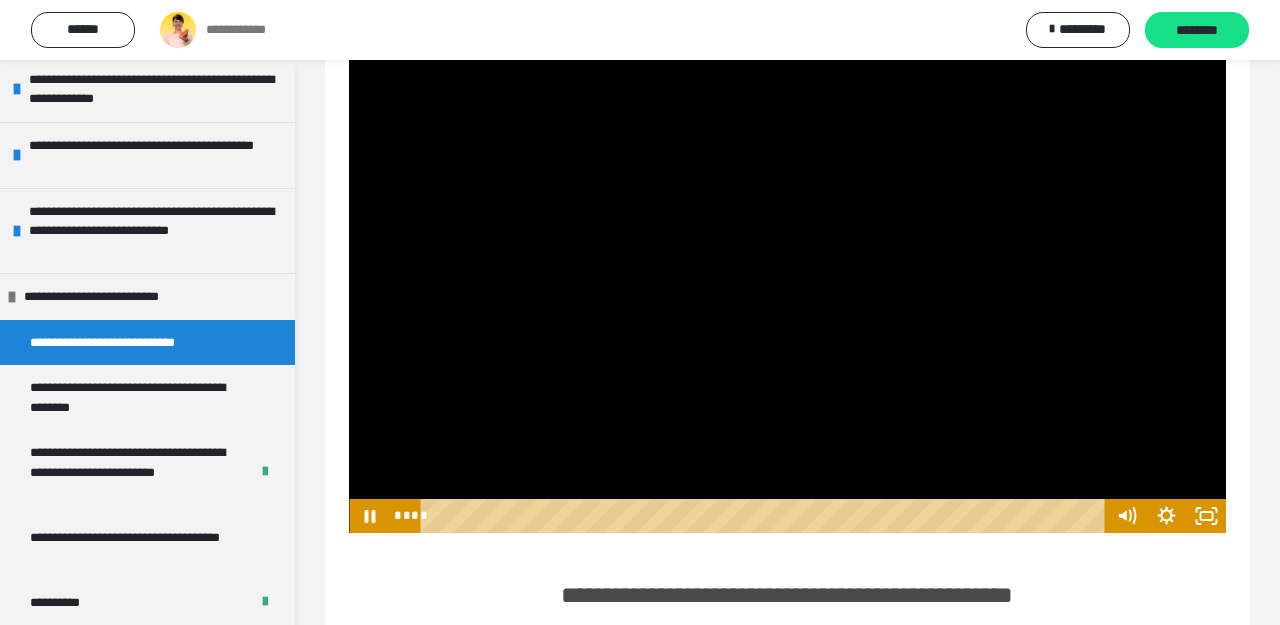 click at bounding box center [349, 39] 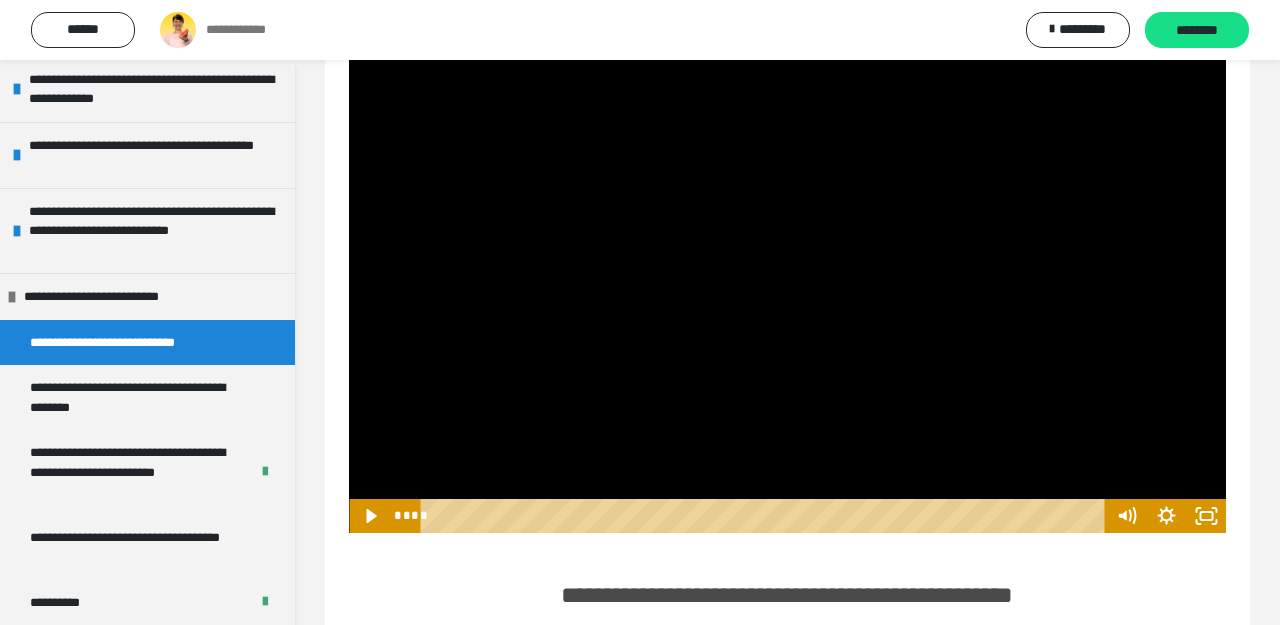 click at bounding box center [349, 39] 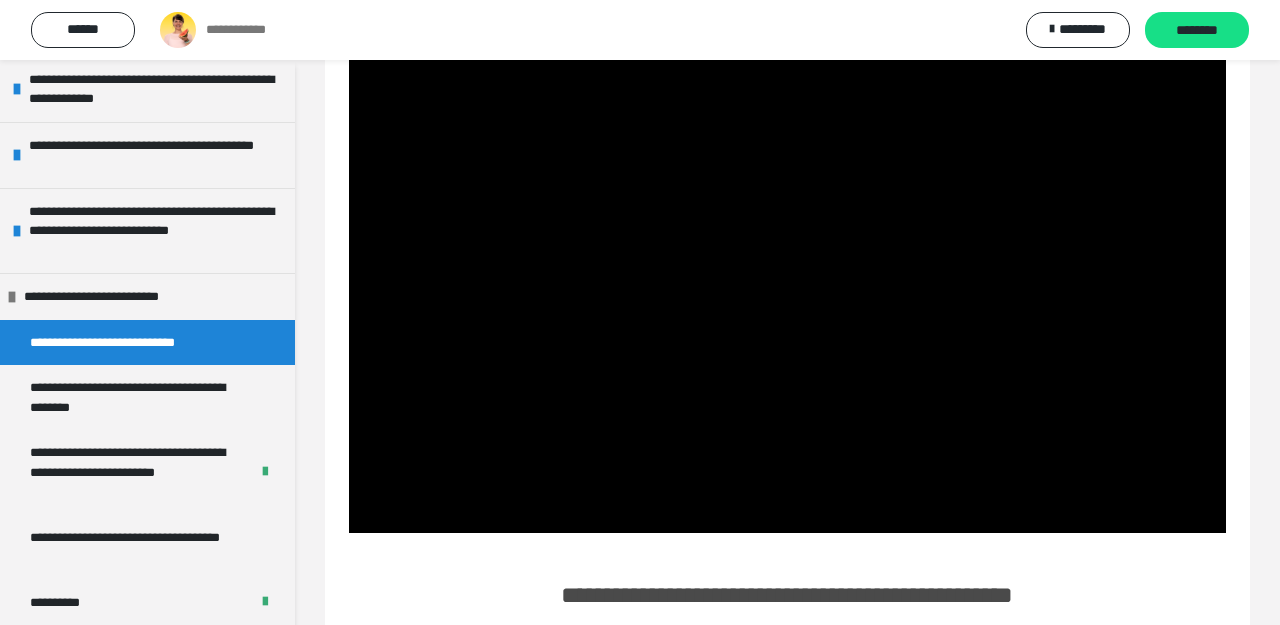 click at bounding box center (349, 39) 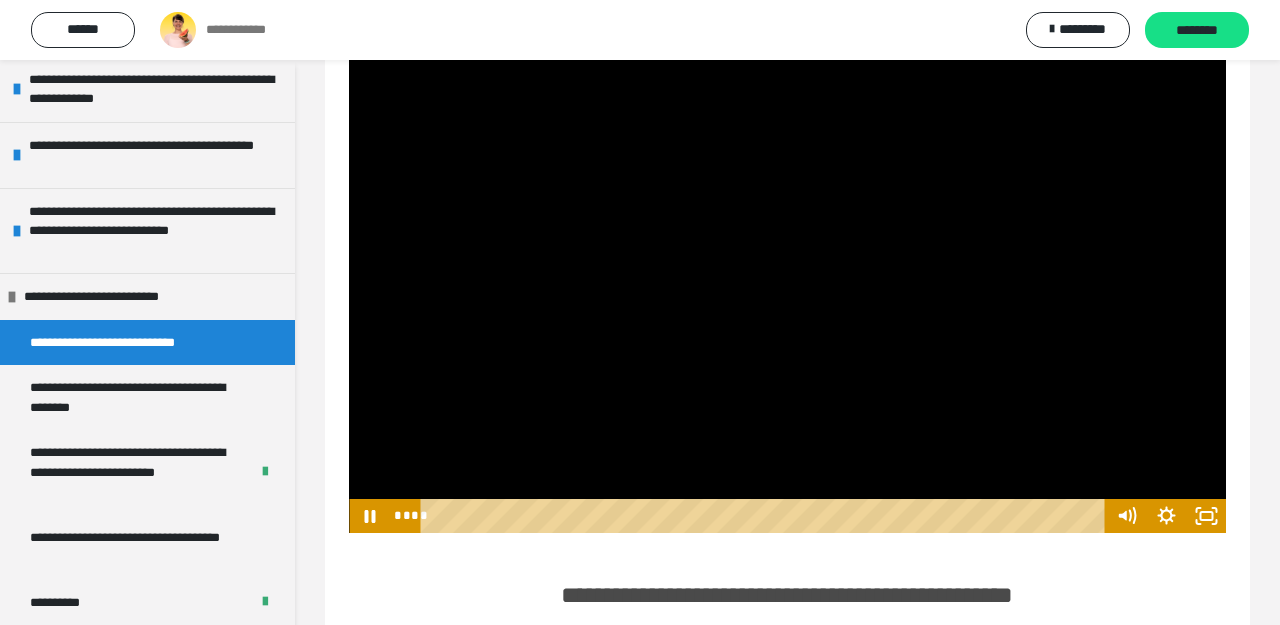 click at bounding box center (349, 39) 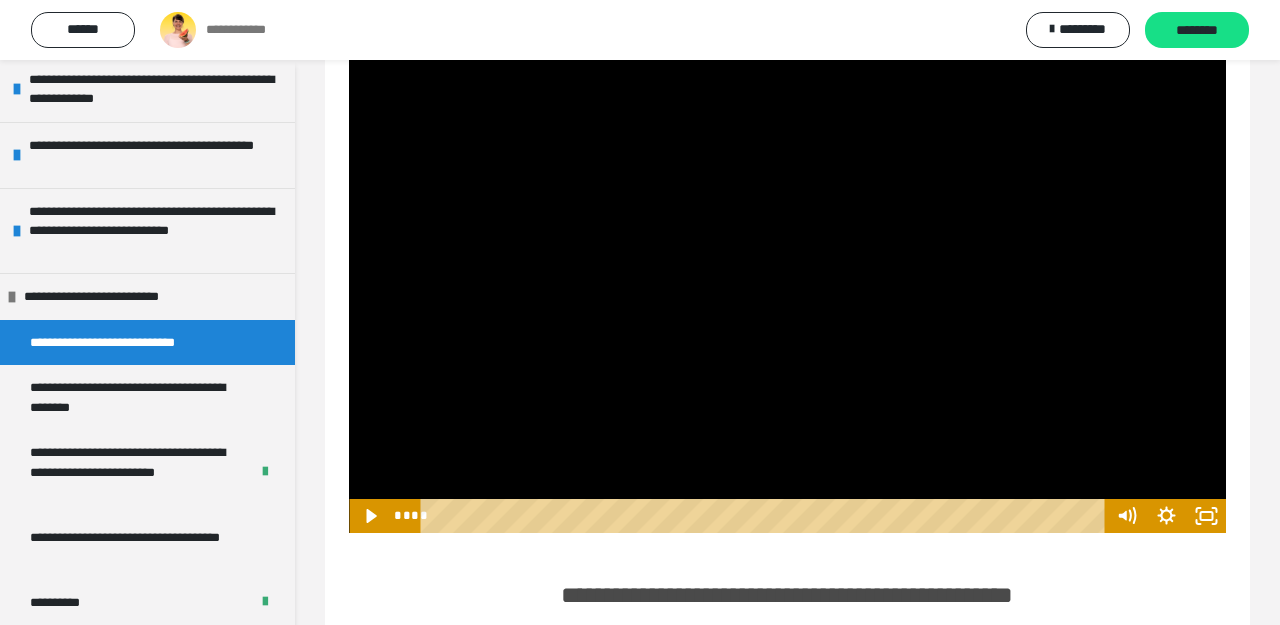 click at bounding box center [349, 39] 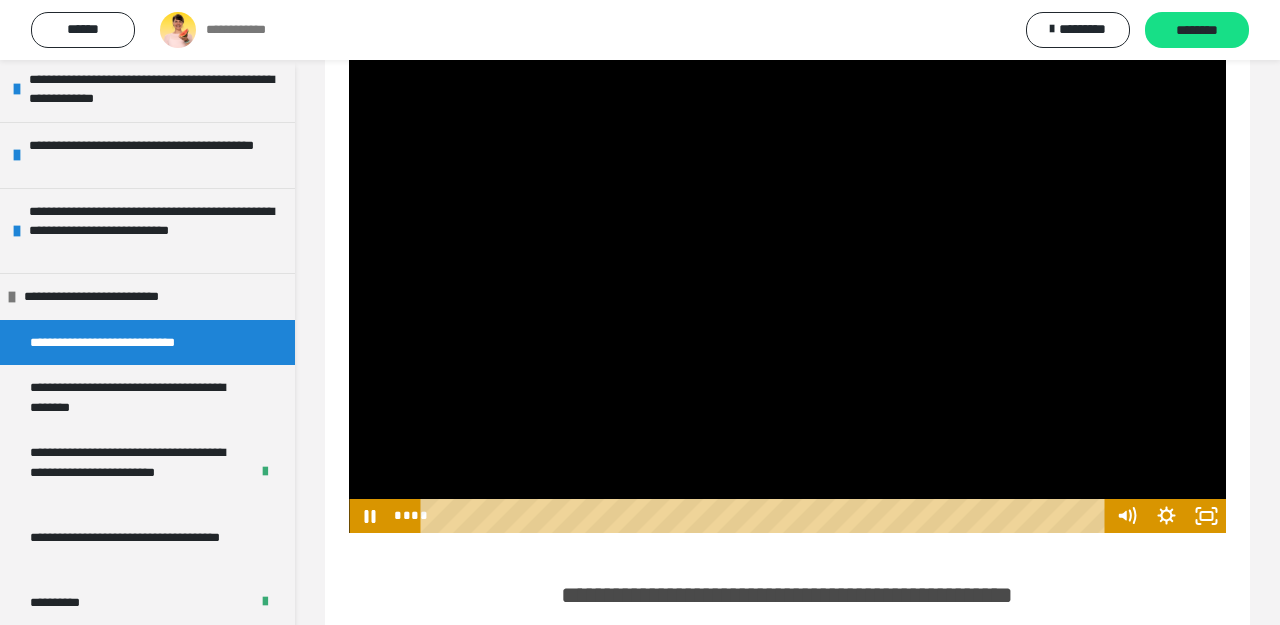 click at bounding box center [349, 39] 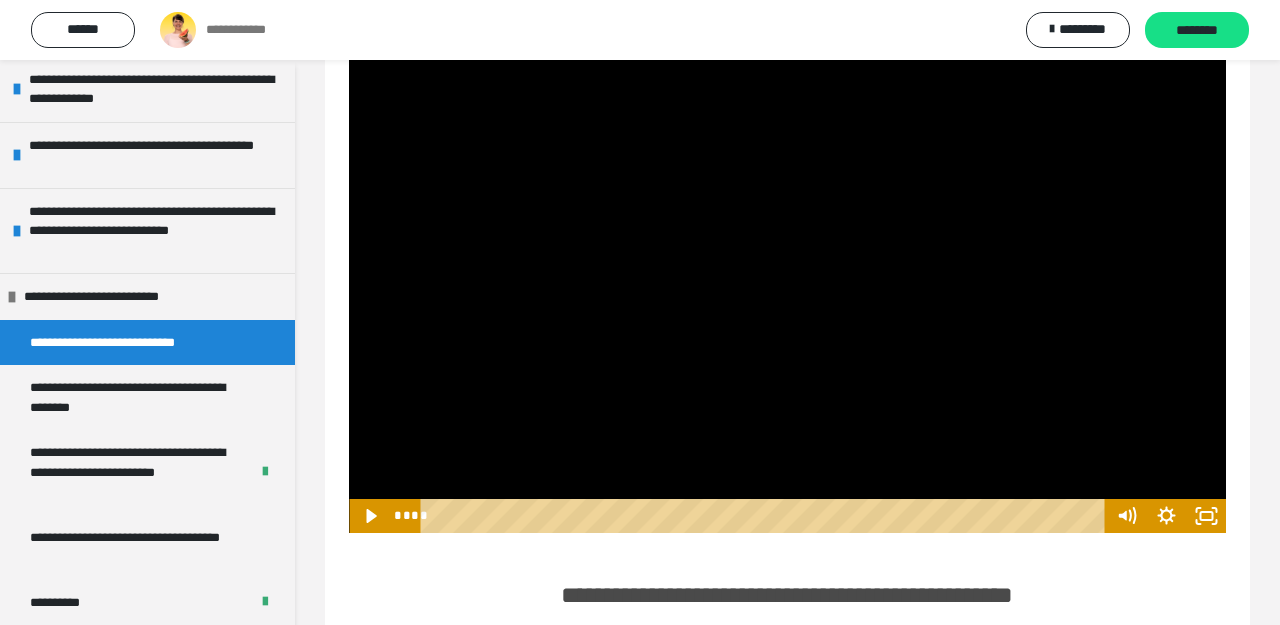 click at bounding box center (349, 39) 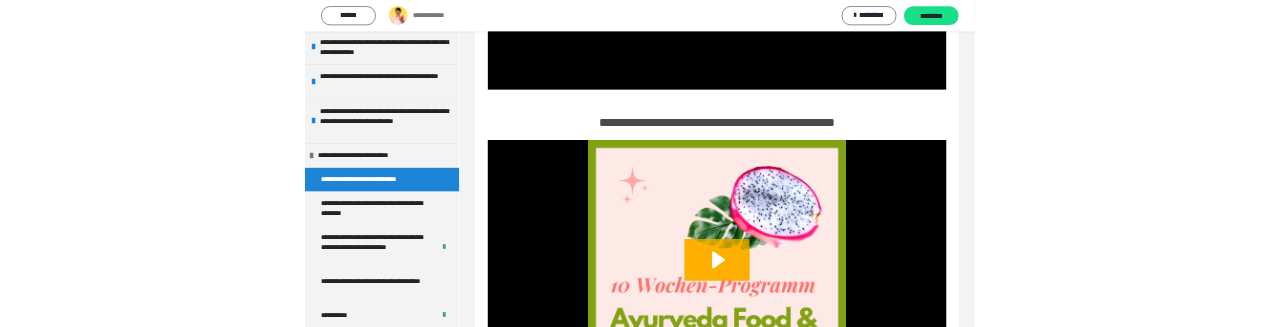 scroll, scrollTop: 675, scrollLeft: 0, axis: vertical 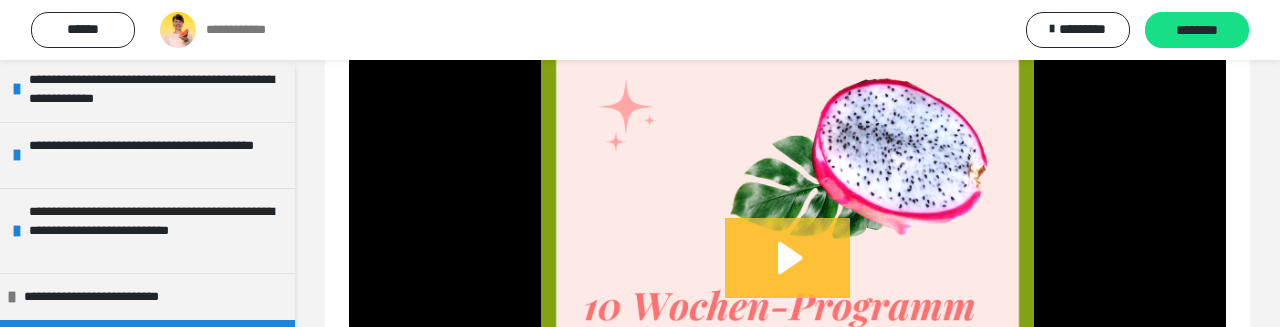 click 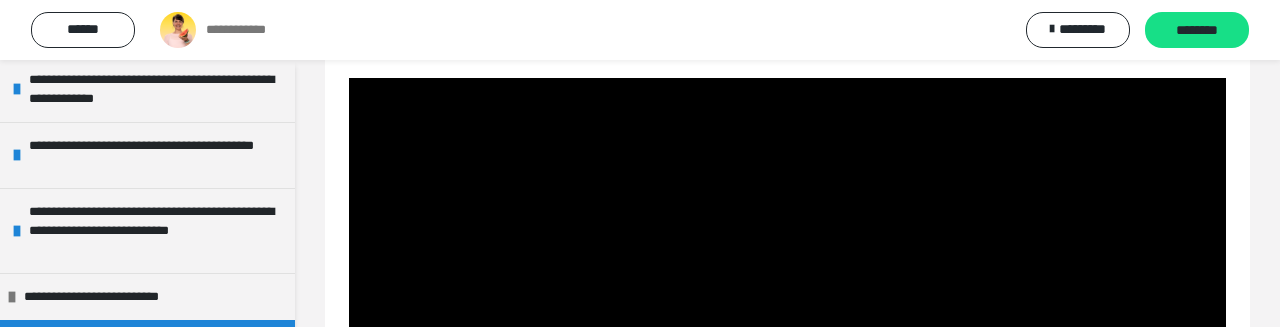 scroll, scrollTop: 840, scrollLeft: 0, axis: vertical 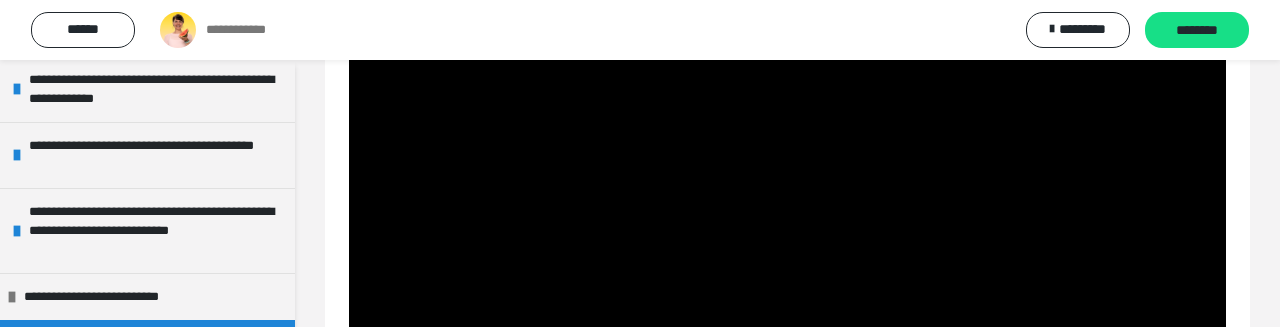 type 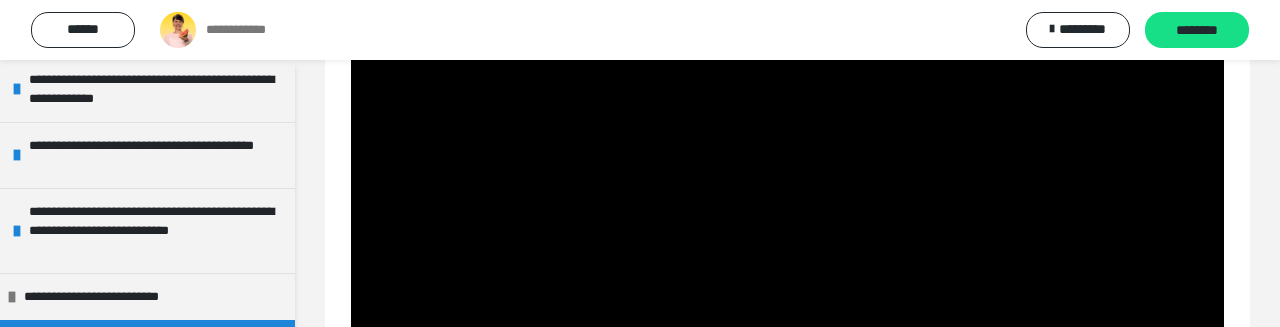 click at bounding box center (349, 45) 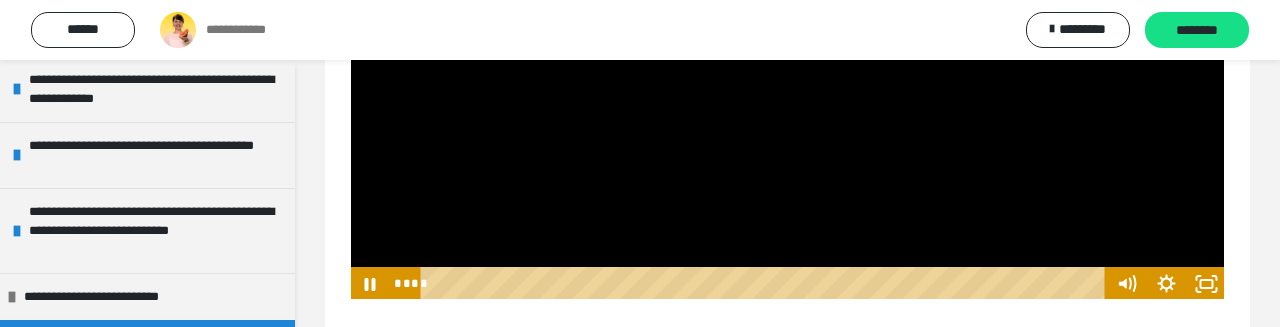 scroll, scrollTop: 1117, scrollLeft: 0, axis: vertical 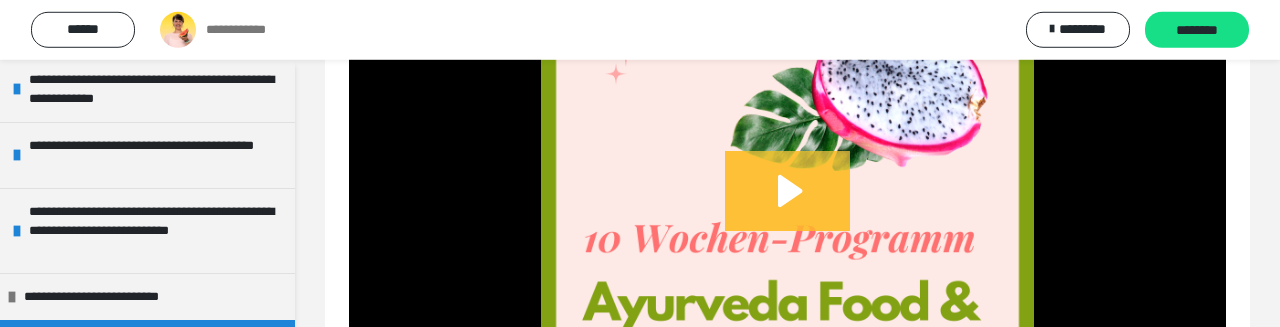 click 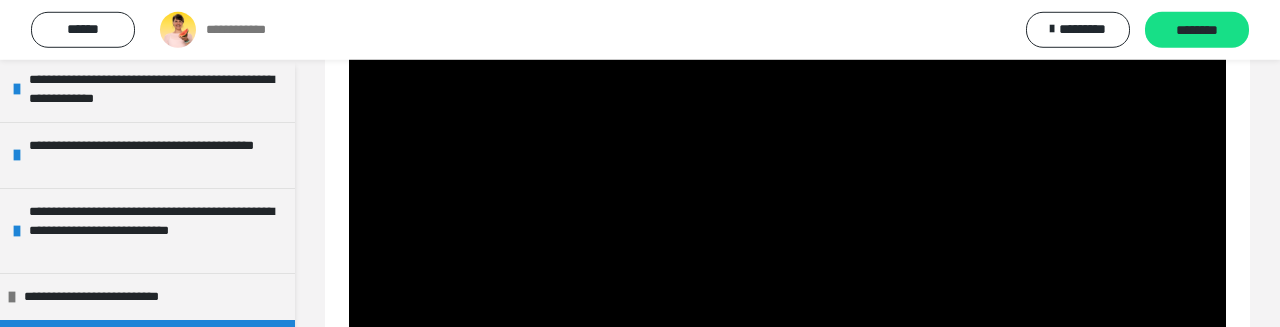 type 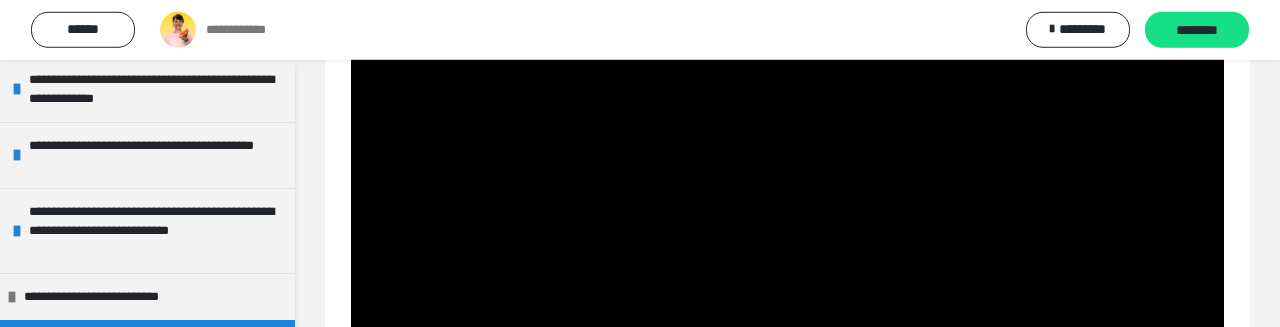 click at bounding box center [349, -39] 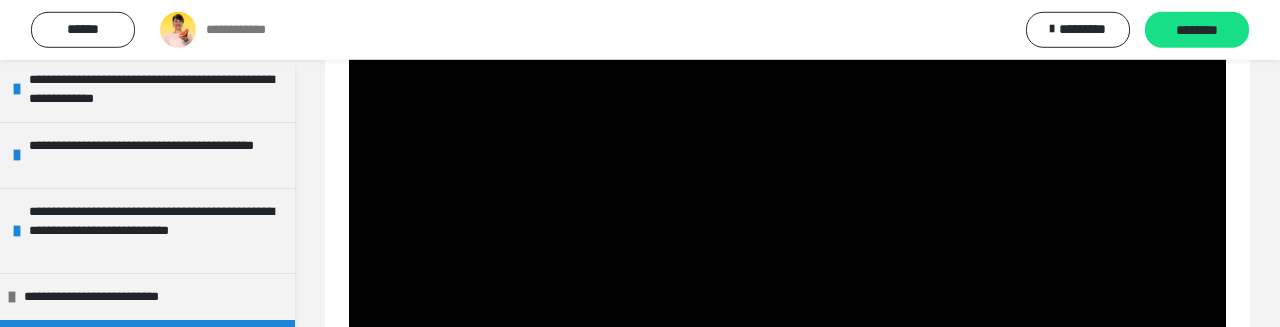 click at bounding box center (349, -39) 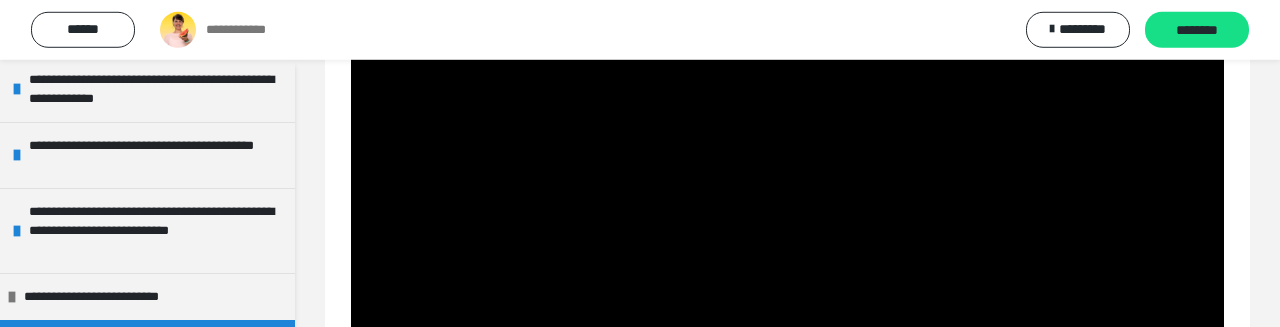 click at bounding box center (349, -39) 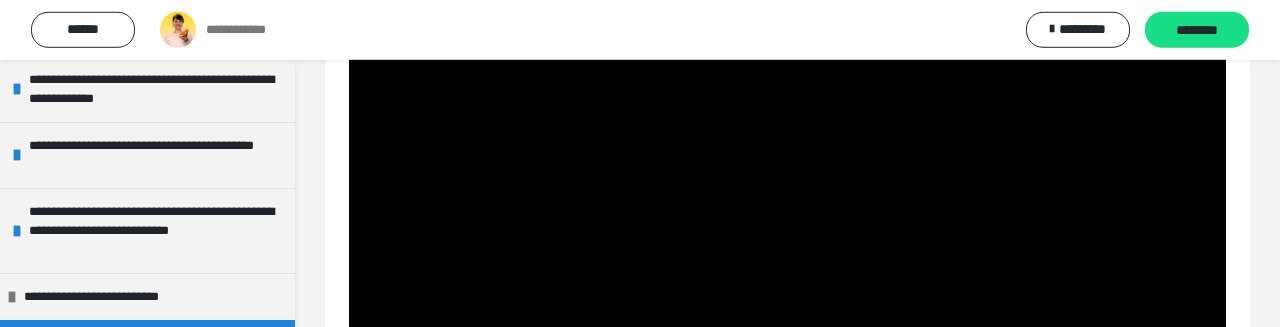 click at bounding box center [349, -39] 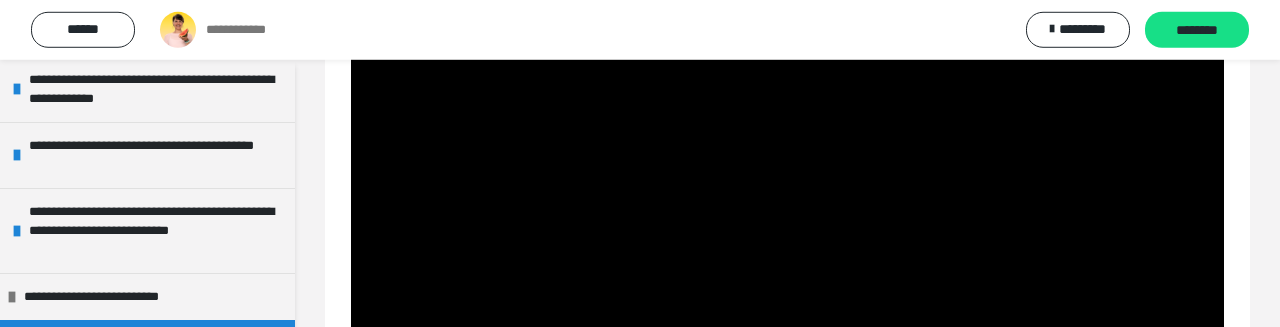 click at bounding box center (787, 207) 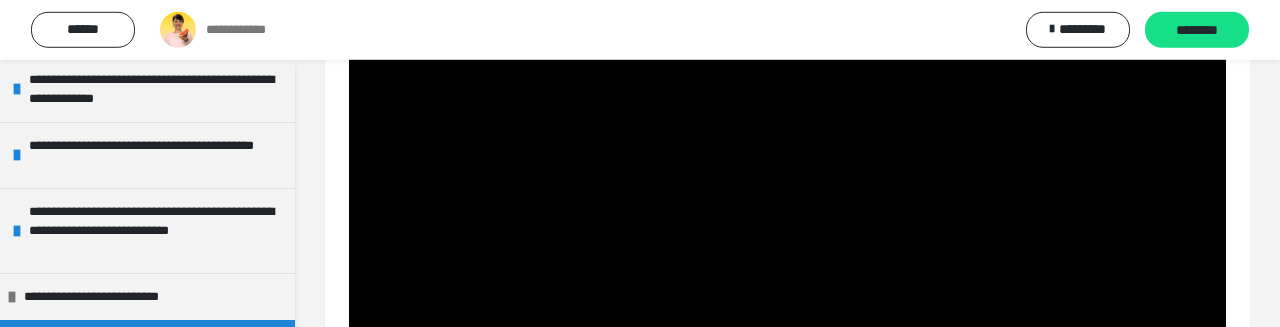 click at bounding box center (349, -39) 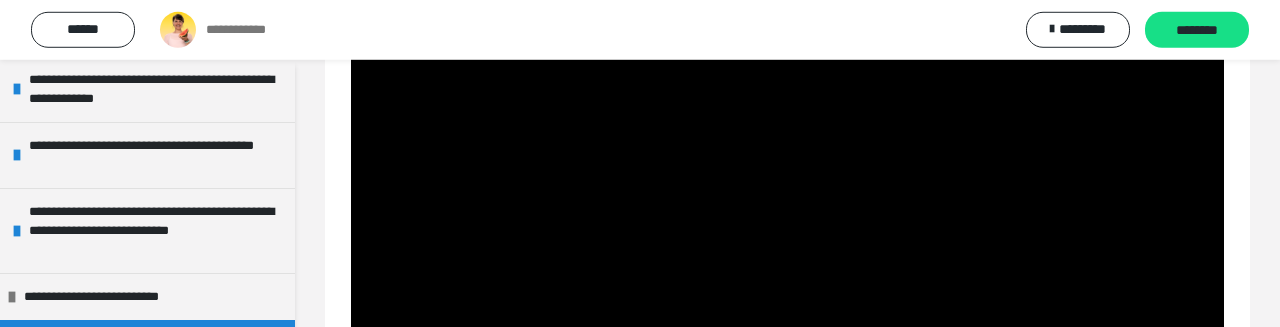 click at bounding box center (349, -39) 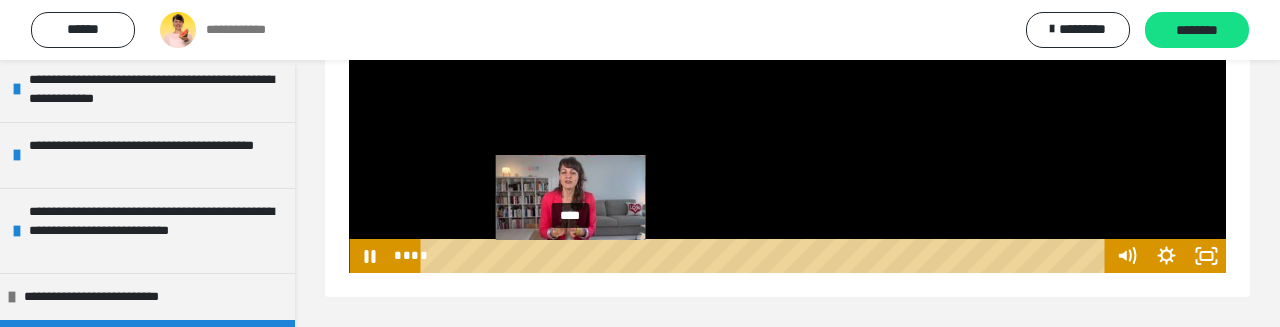 click on "****" at bounding box center [766, 256] 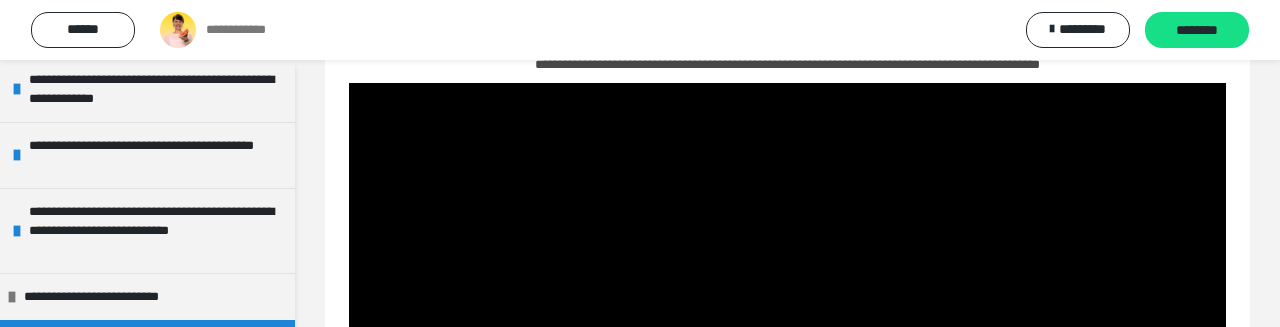 scroll, scrollTop: 1405, scrollLeft: 0, axis: vertical 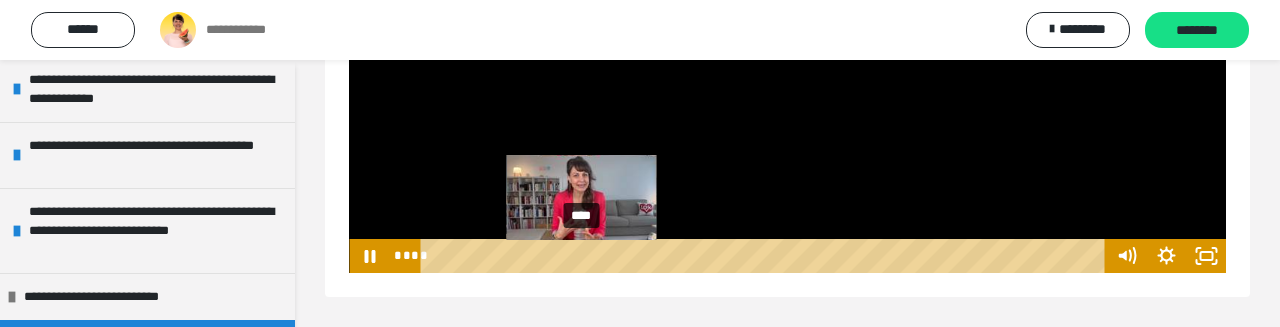 click at bounding box center [581, 256] 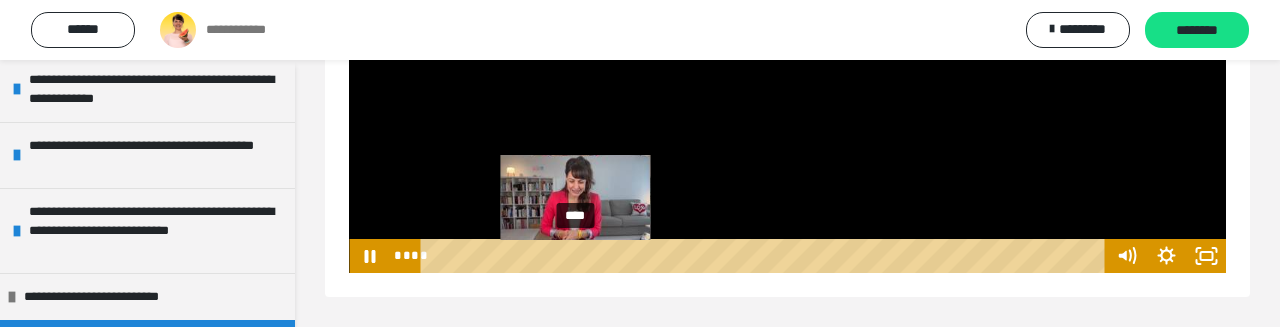 click on "****" at bounding box center (766, 256) 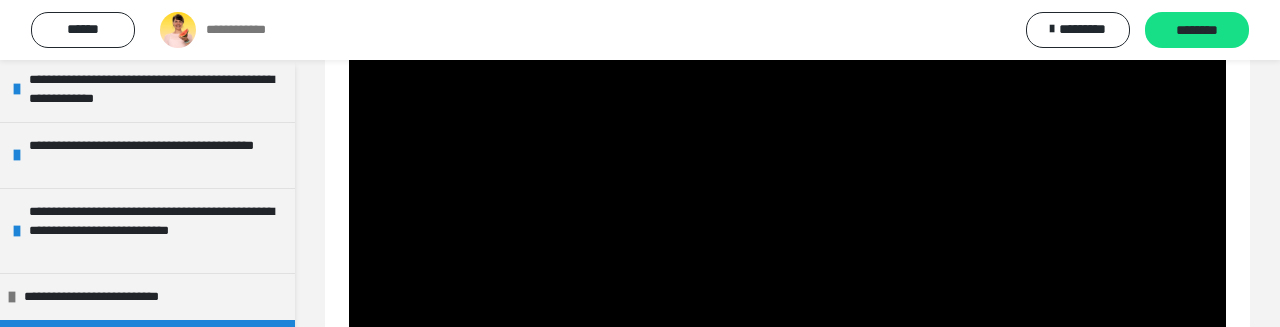 scroll, scrollTop: 1722, scrollLeft: 0, axis: vertical 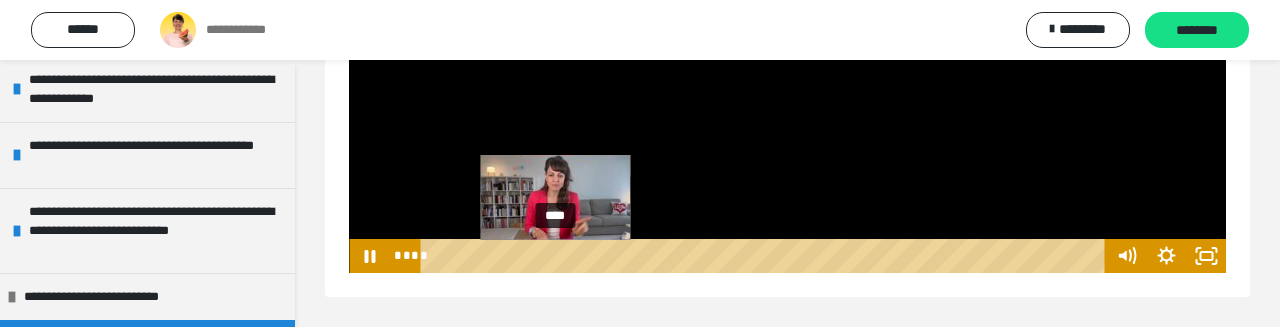 drag, startPoint x: 583, startPoint y: 258, endPoint x: 556, endPoint y: 258, distance: 27 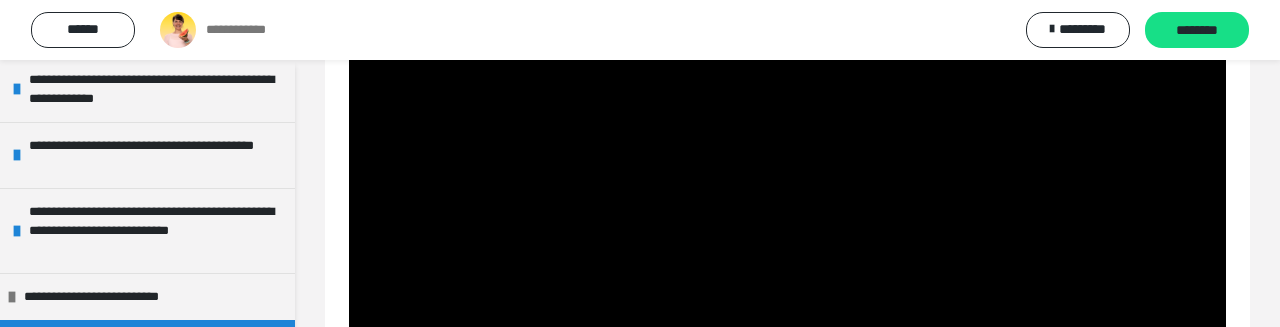 scroll, scrollTop: 1492, scrollLeft: 0, axis: vertical 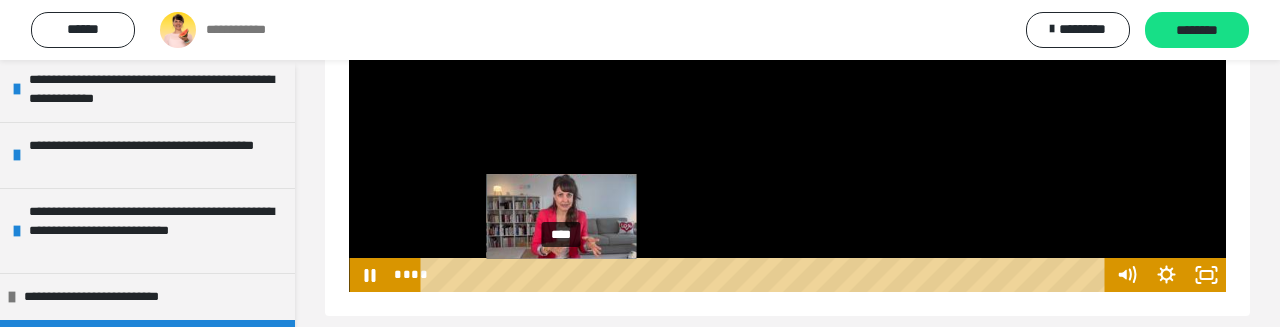 drag, startPoint x: 575, startPoint y: 280, endPoint x: 562, endPoint y: 280, distance: 13 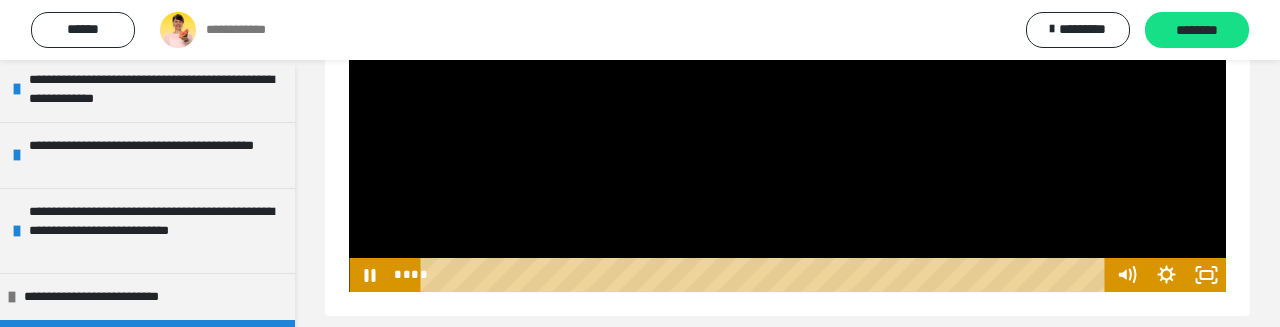 scroll, scrollTop: 1722, scrollLeft: 0, axis: vertical 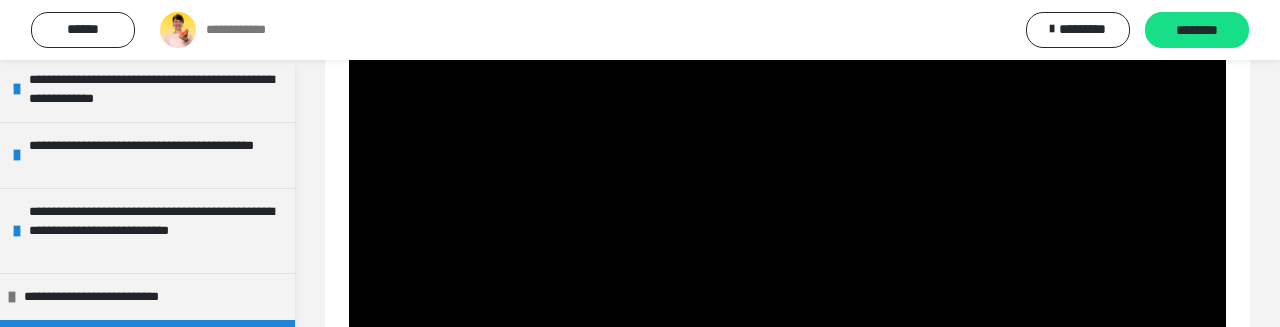 click at bounding box center (787, 230) 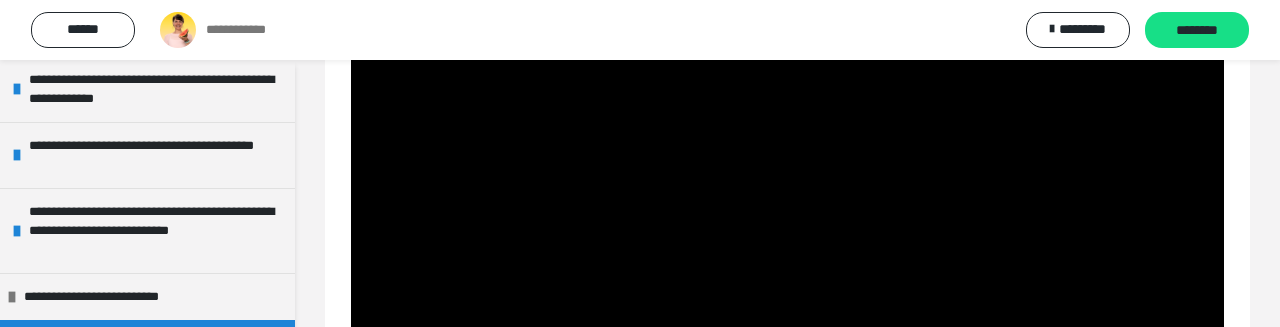 click at bounding box center [349, -16] 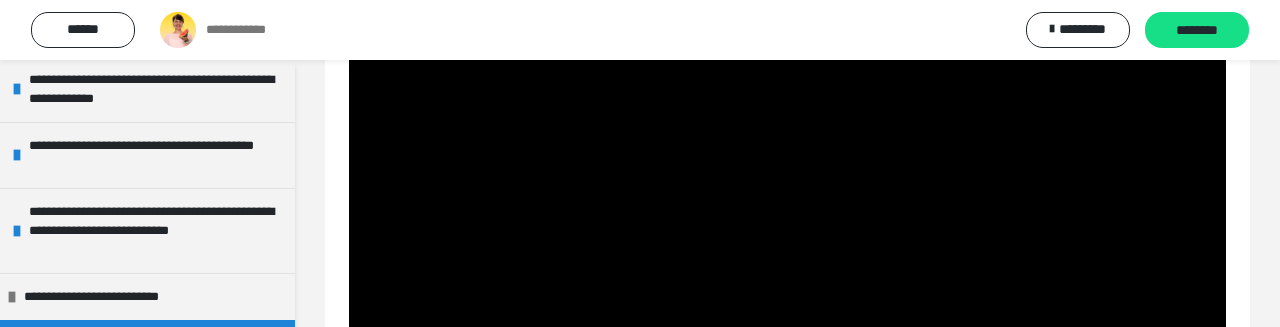 click at bounding box center [349, -16] 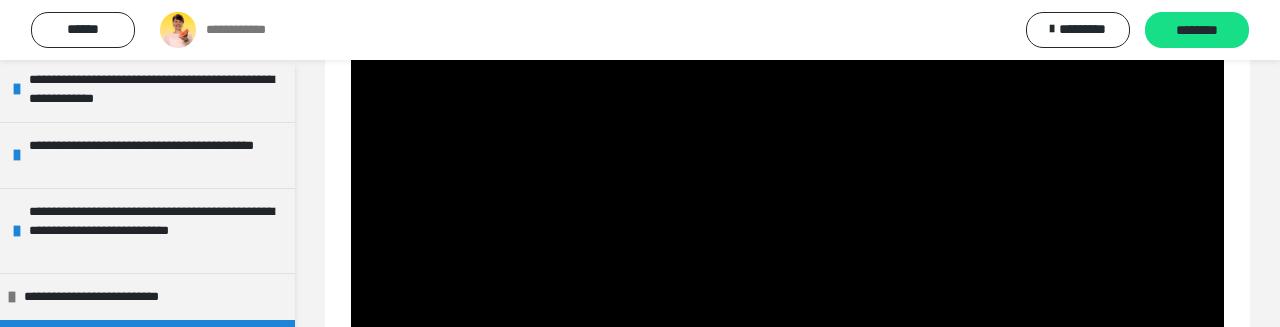click at bounding box center [787, 230] 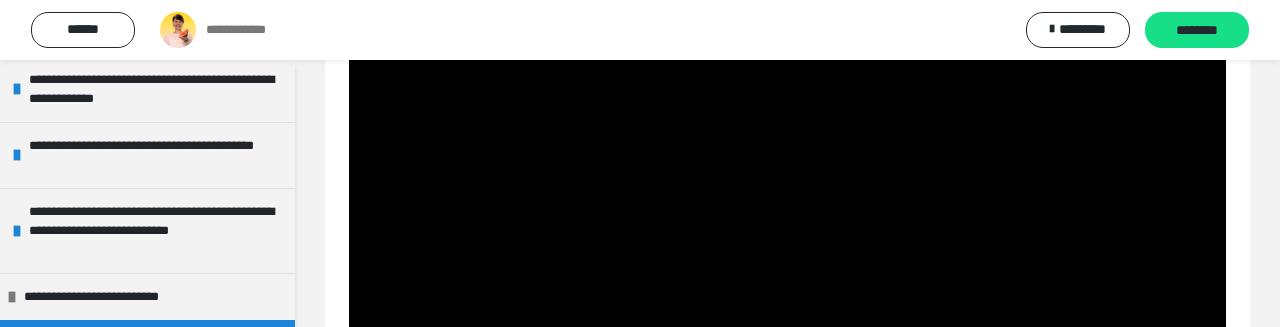 click at bounding box center [349, -16] 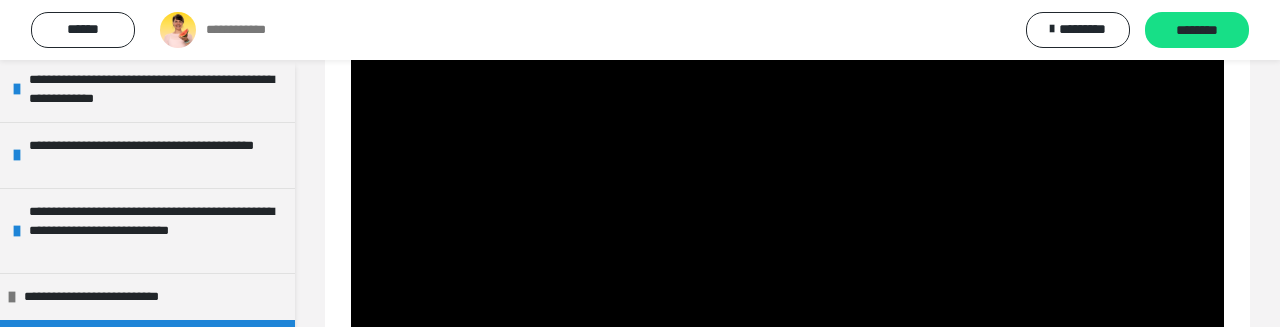 click at bounding box center [349, -16] 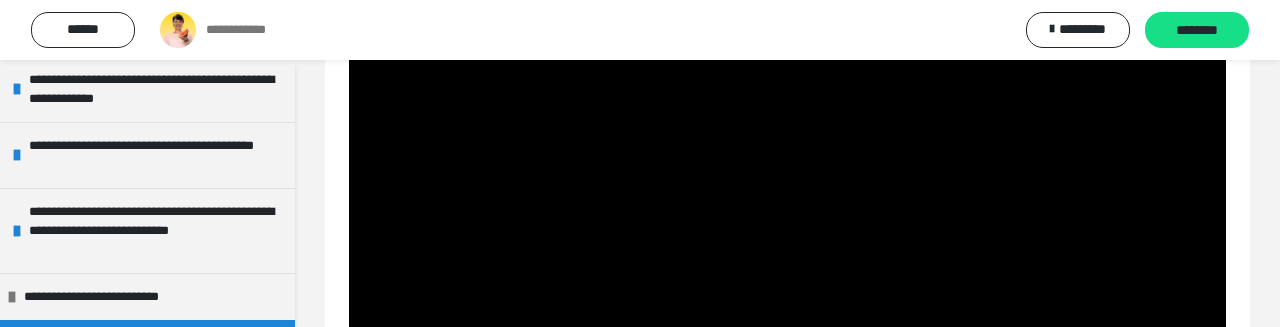 click at bounding box center [349, -16] 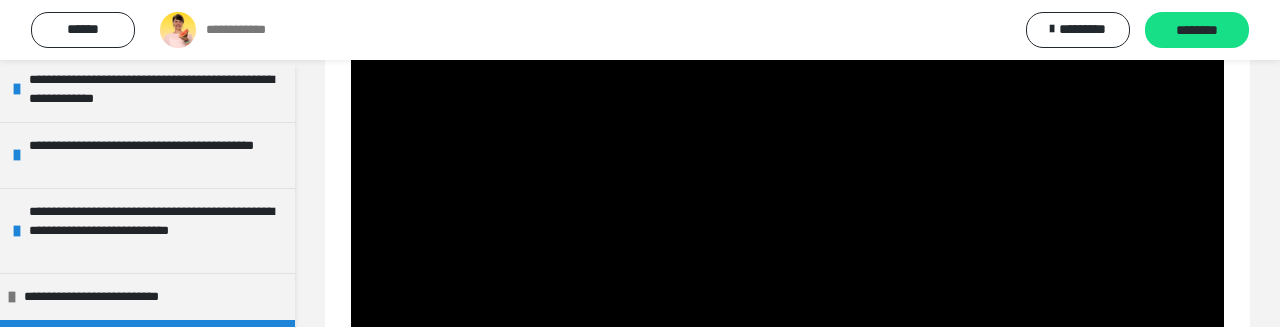 click at bounding box center (349, -16) 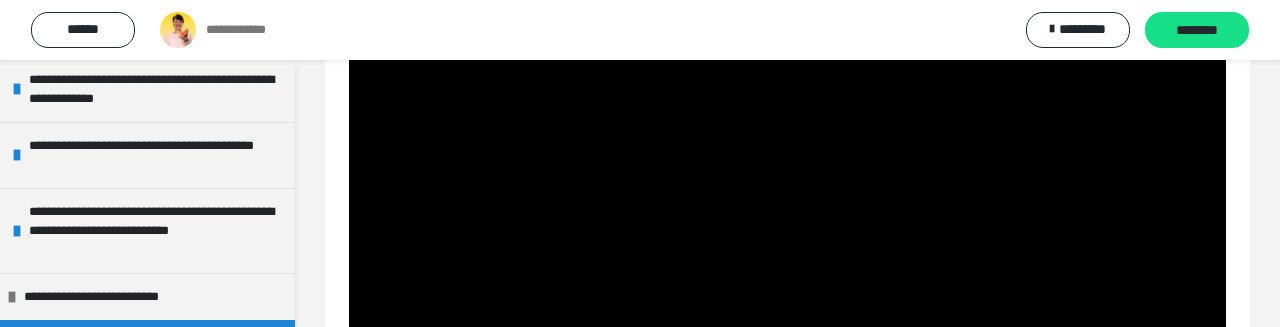 click at bounding box center (349, -16) 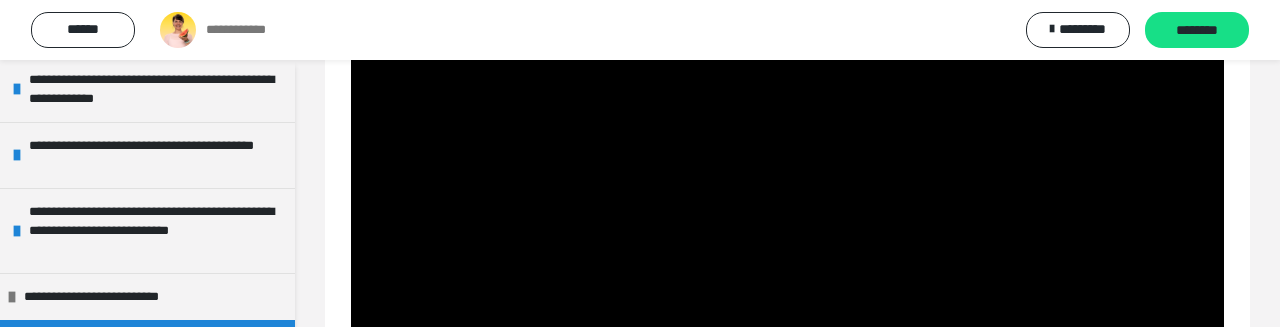 click at bounding box center [349, -16] 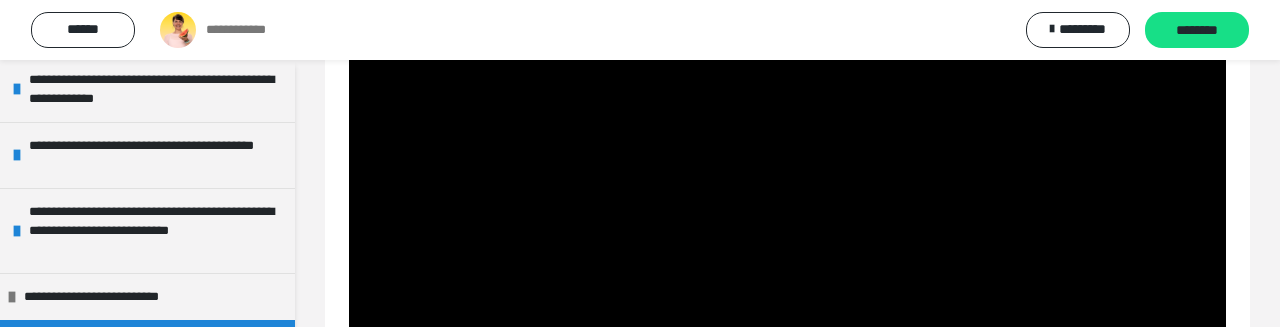 click at bounding box center [349, -16] 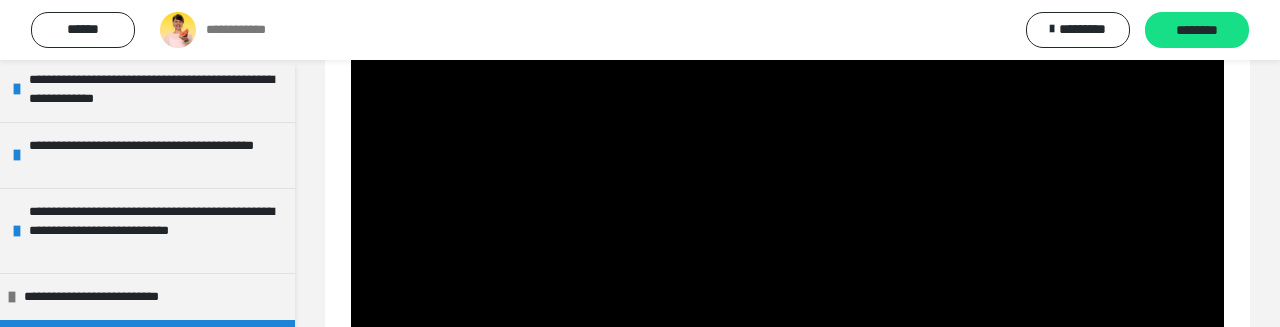 click at bounding box center (349, -16) 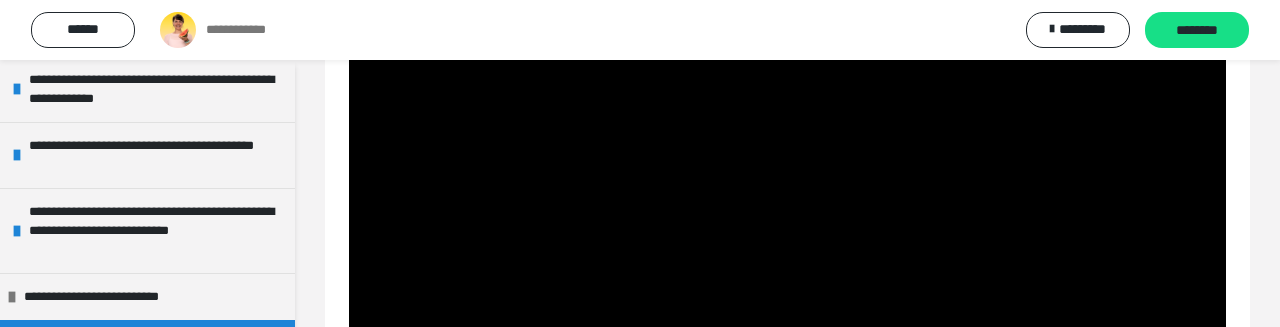 click at bounding box center [349, -31] 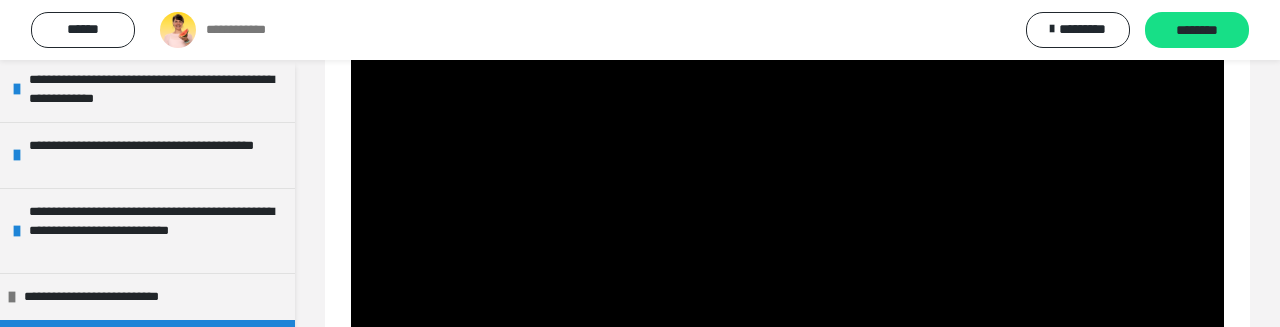 click at bounding box center (349, -31) 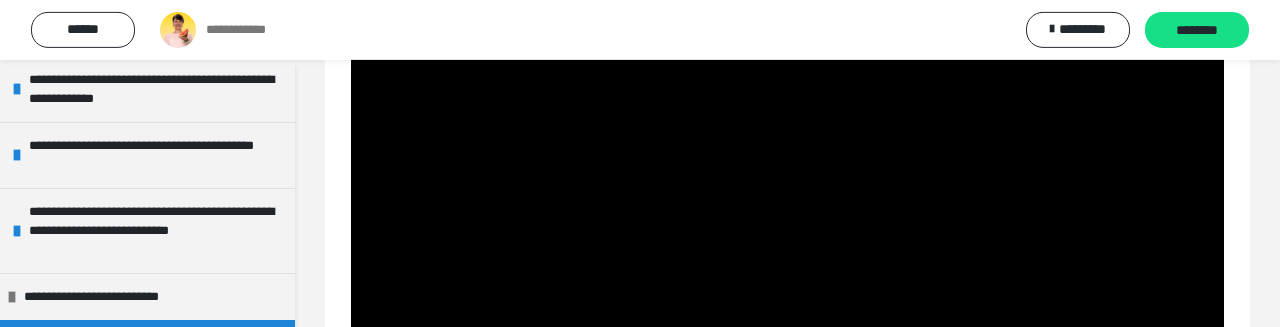 scroll, scrollTop: 1581, scrollLeft: 0, axis: vertical 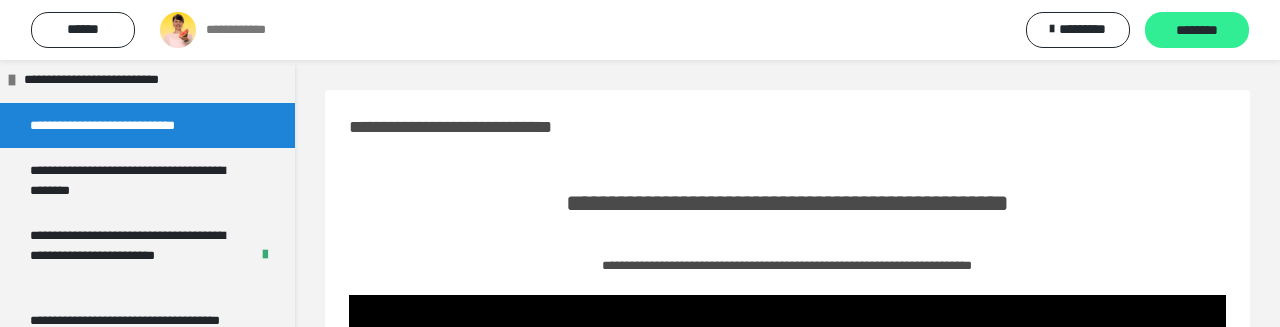 click on "********" at bounding box center [1197, 31] 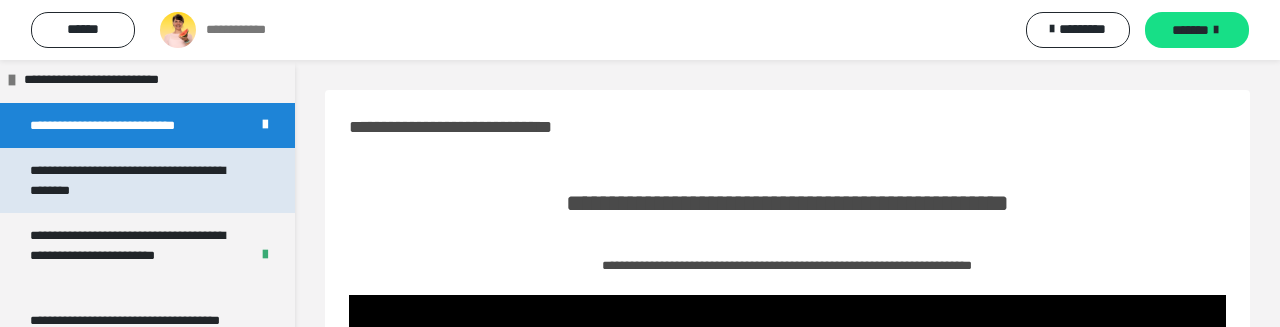 click on "**********" at bounding box center [147, 180] 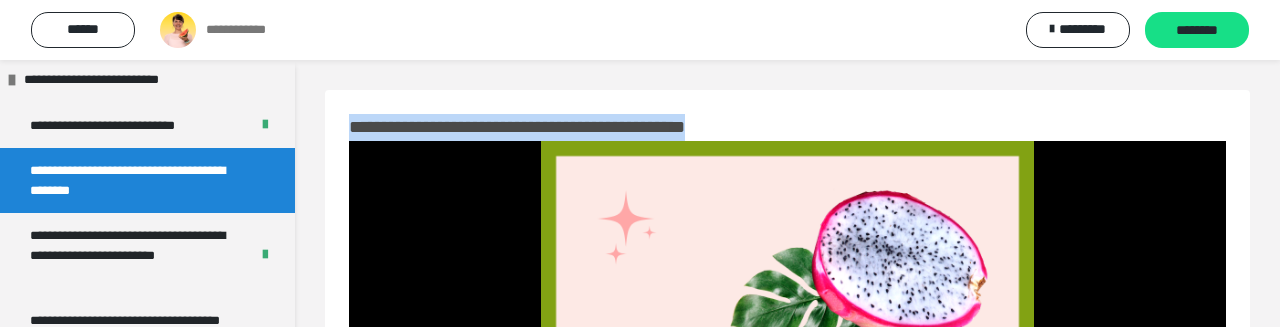 drag, startPoint x: 799, startPoint y: 120, endPoint x: 353, endPoint y: 128, distance: 446.07175 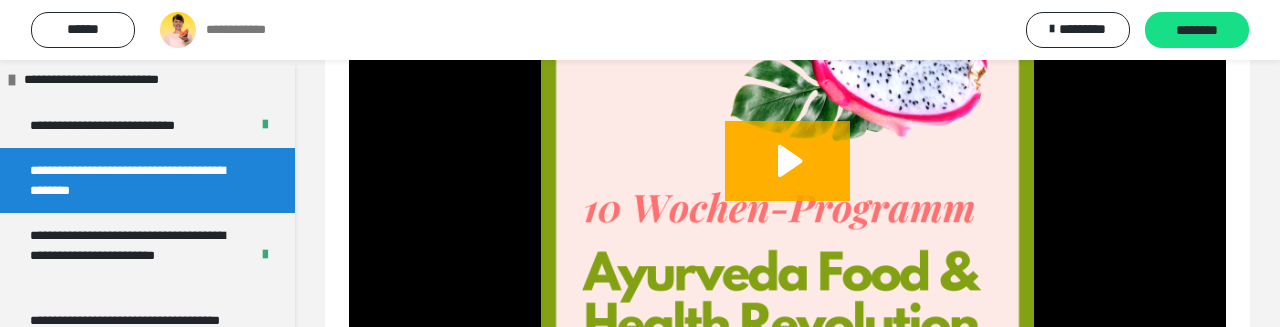 scroll, scrollTop: 258, scrollLeft: 0, axis: vertical 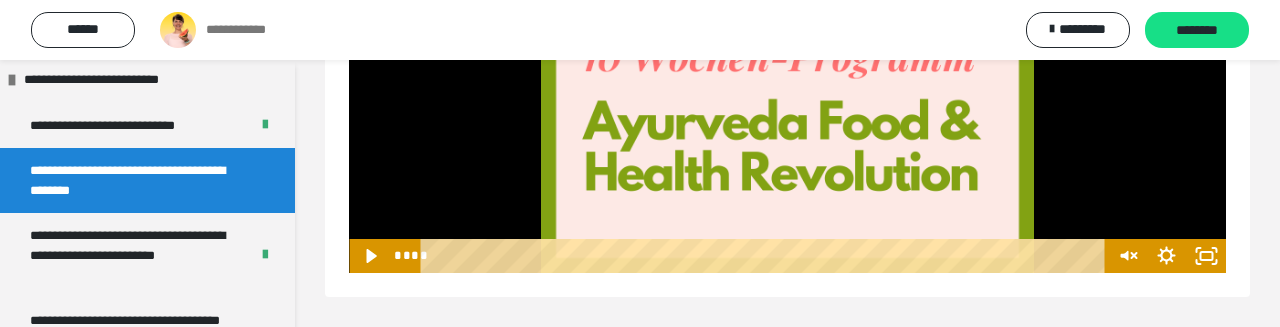 click at bounding box center [787, 26] 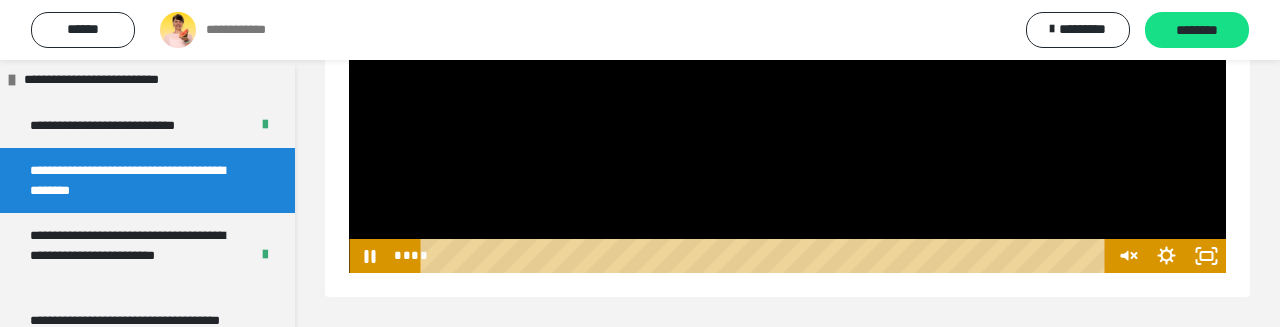 type 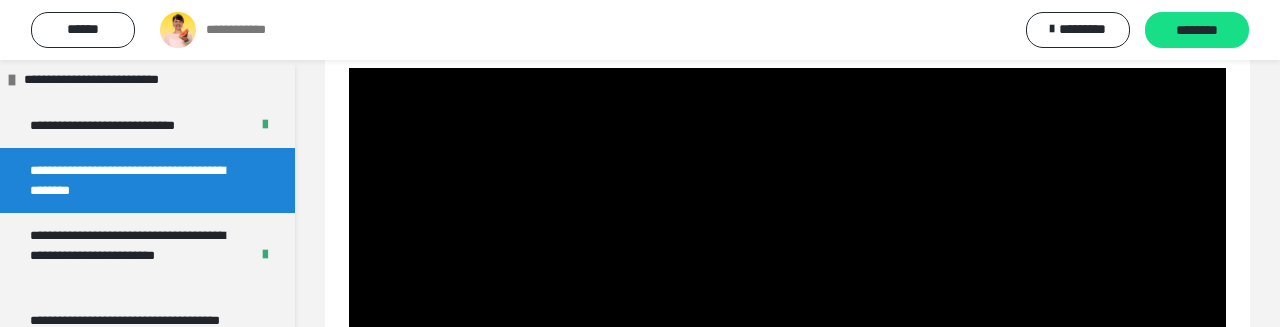 scroll, scrollTop: 58, scrollLeft: 0, axis: vertical 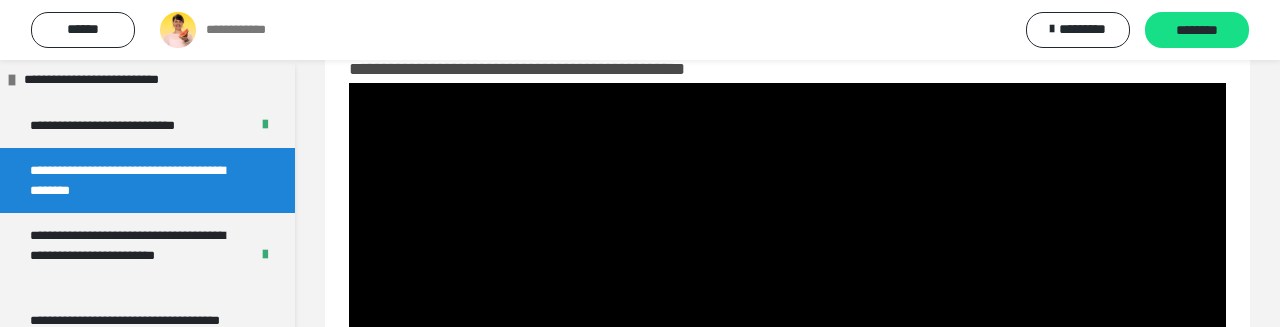 click at bounding box center (787, 329) 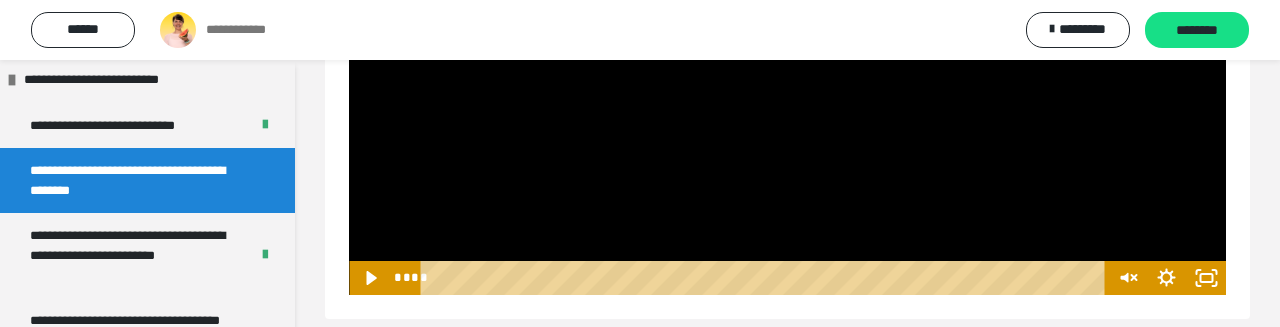 scroll, scrollTop: 338, scrollLeft: 0, axis: vertical 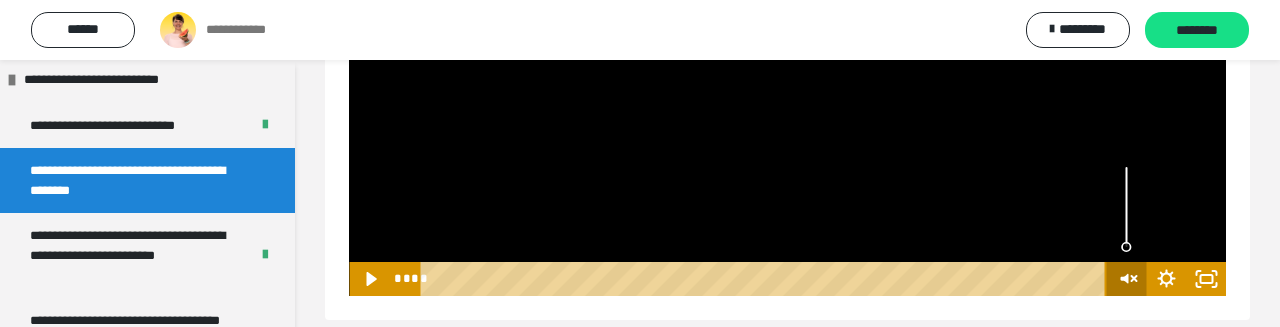click 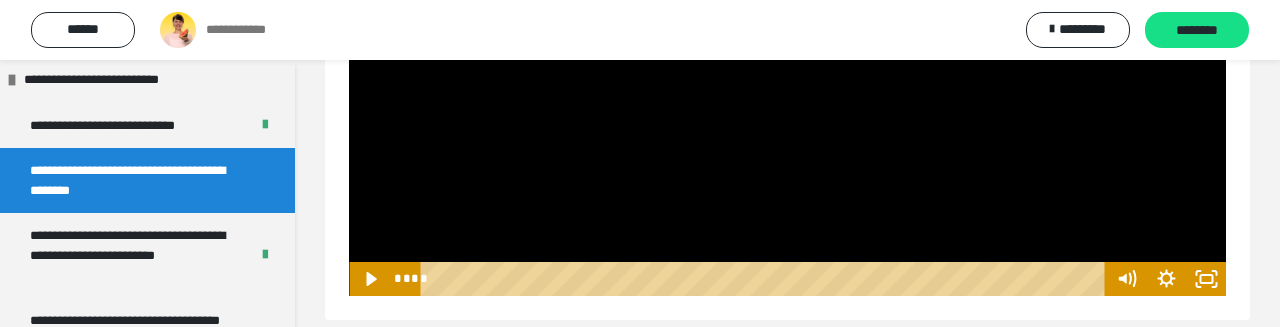 type 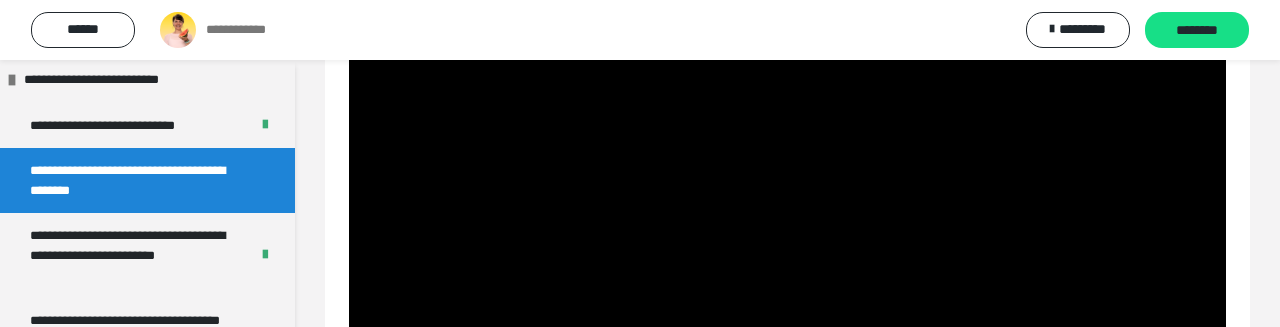 scroll, scrollTop: 150, scrollLeft: 0, axis: vertical 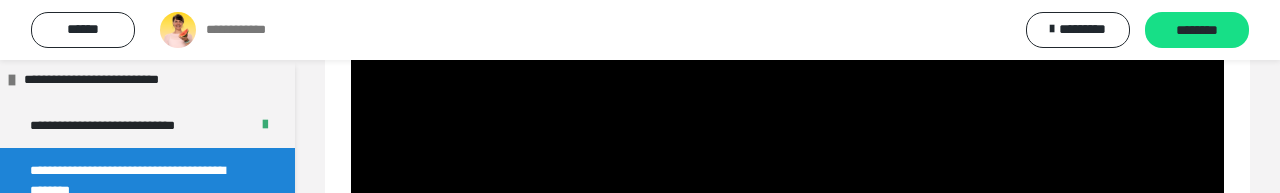 click at bounding box center [787, 238] 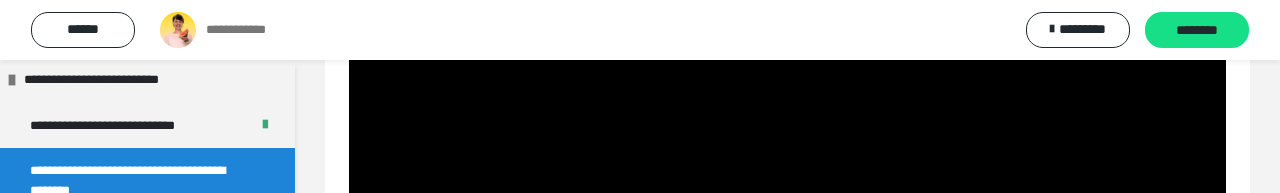 click at bounding box center [787, 238] 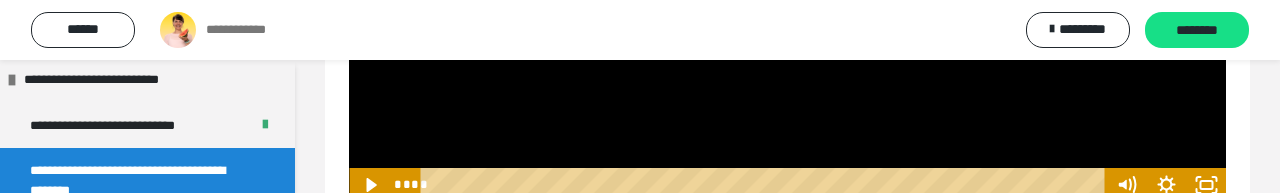 scroll, scrollTop: 441, scrollLeft: 0, axis: vertical 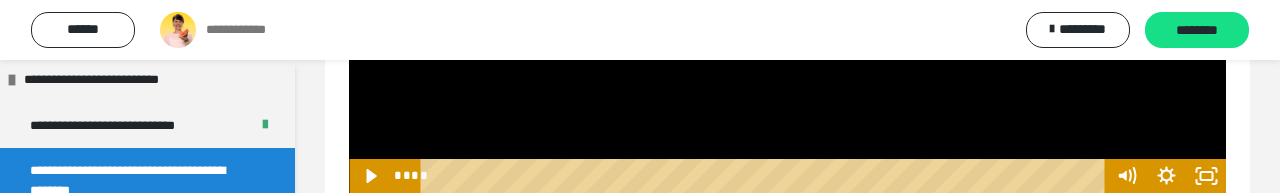 drag, startPoint x: 476, startPoint y: 181, endPoint x: 410, endPoint y: 181, distance: 66 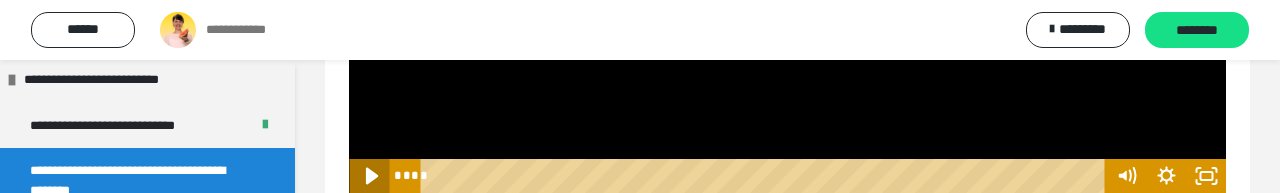 click 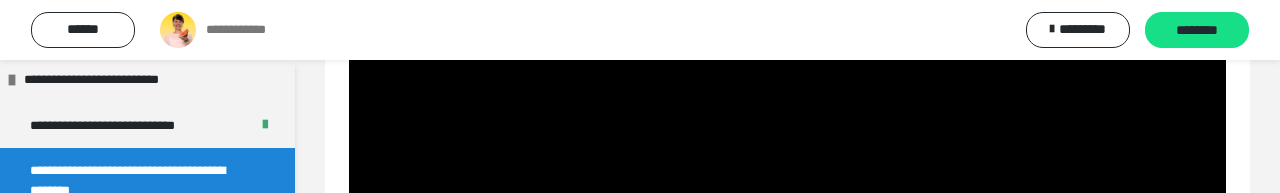 scroll, scrollTop: 157, scrollLeft: 0, axis: vertical 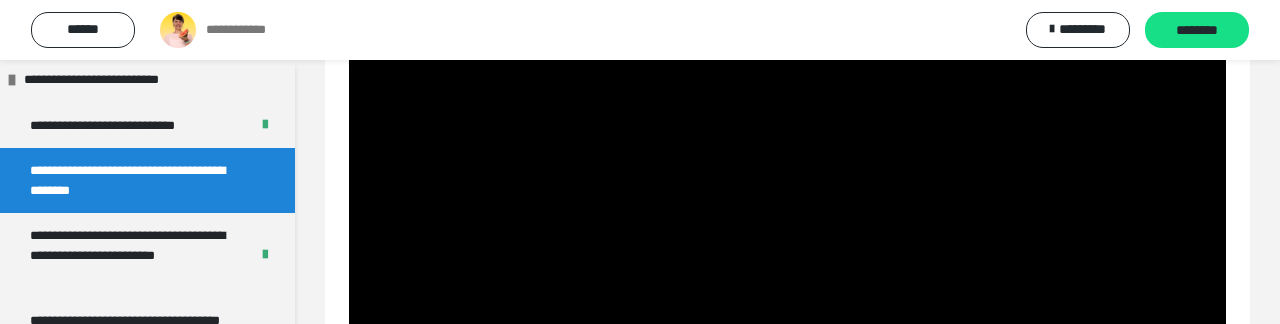 click at bounding box center [787, 188] 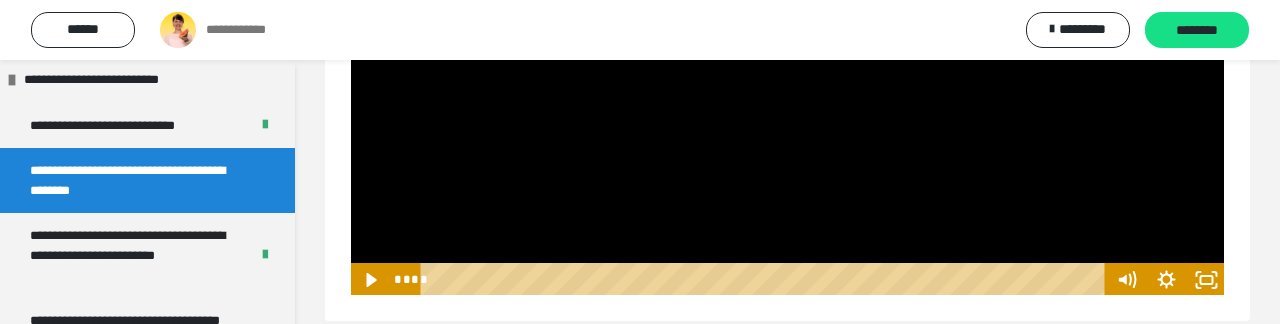 scroll, scrollTop: 357, scrollLeft: 0, axis: vertical 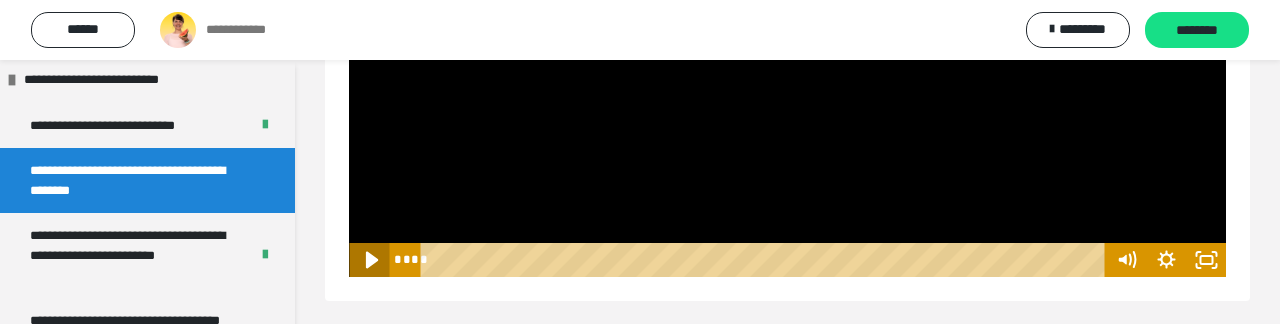 click 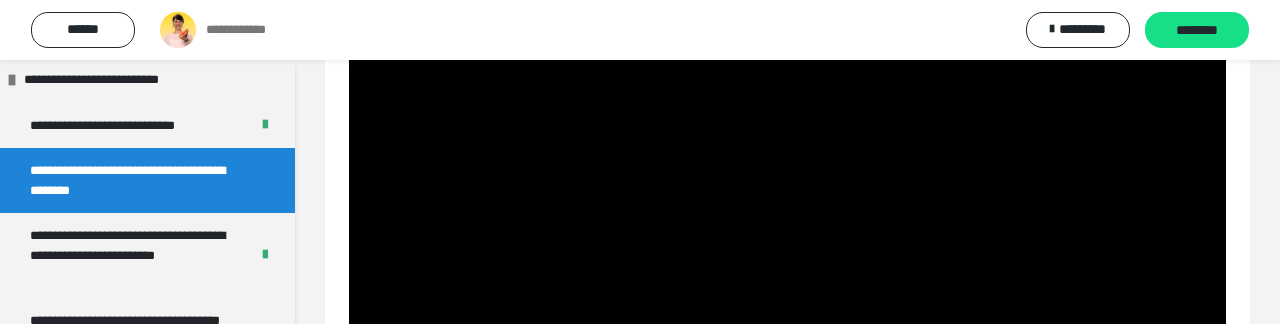 scroll, scrollTop: 153, scrollLeft: 0, axis: vertical 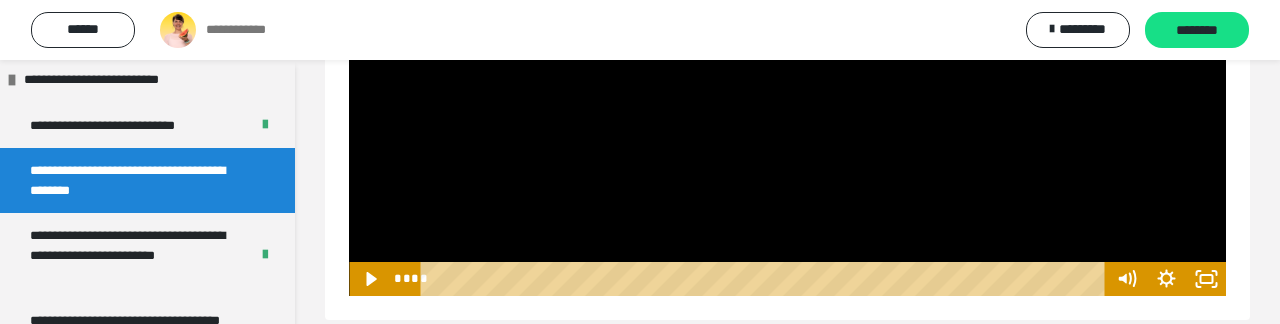 click at bounding box center (787, 49) 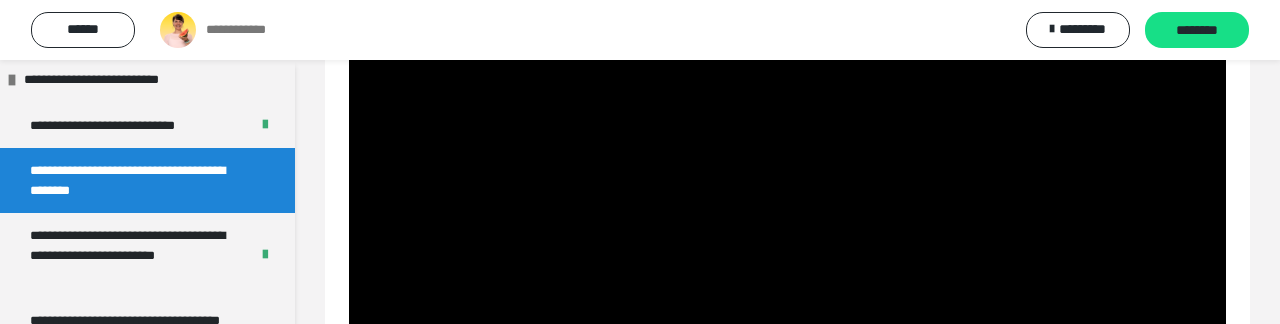 scroll, scrollTop: 285, scrollLeft: 0, axis: vertical 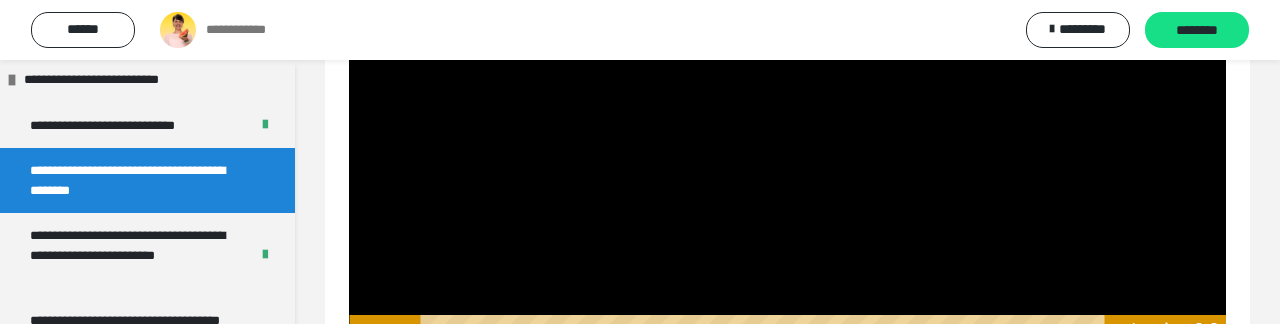 click at bounding box center [787, 102] 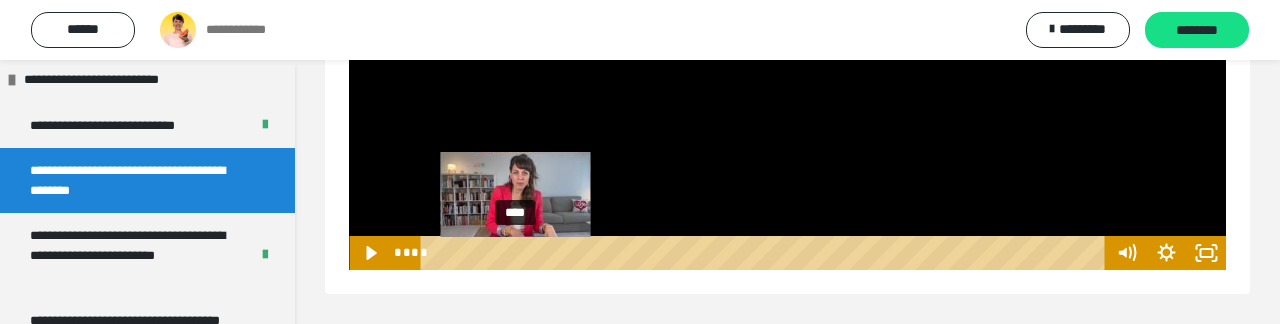drag, startPoint x: 539, startPoint y: 256, endPoint x: 516, endPoint y: 256, distance: 23 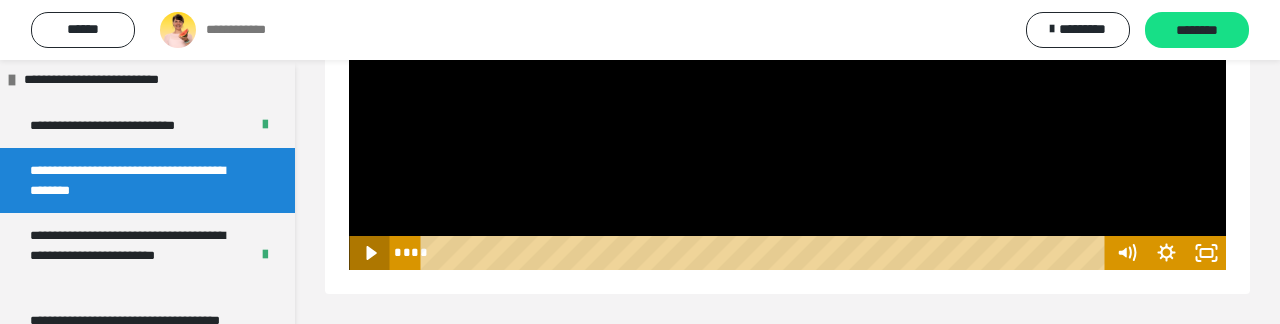 click 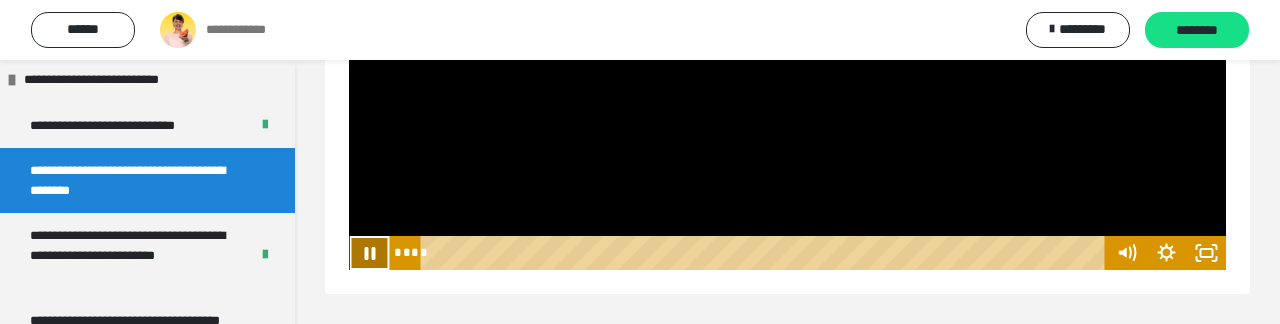 click 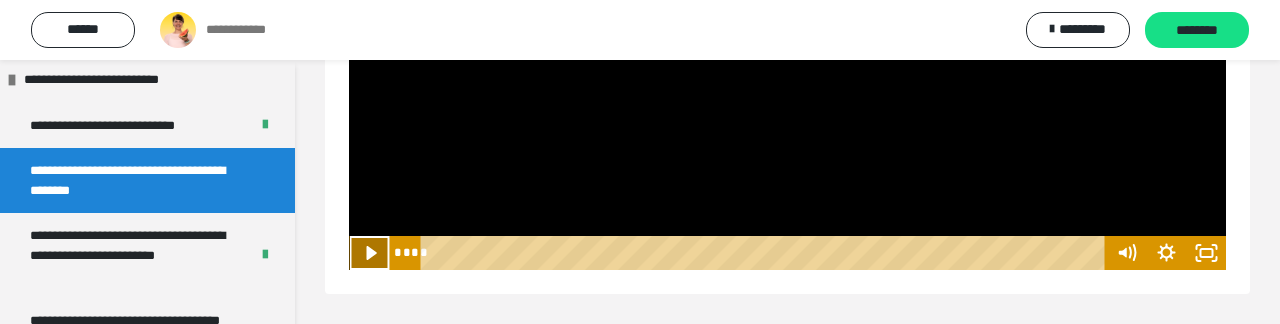 click 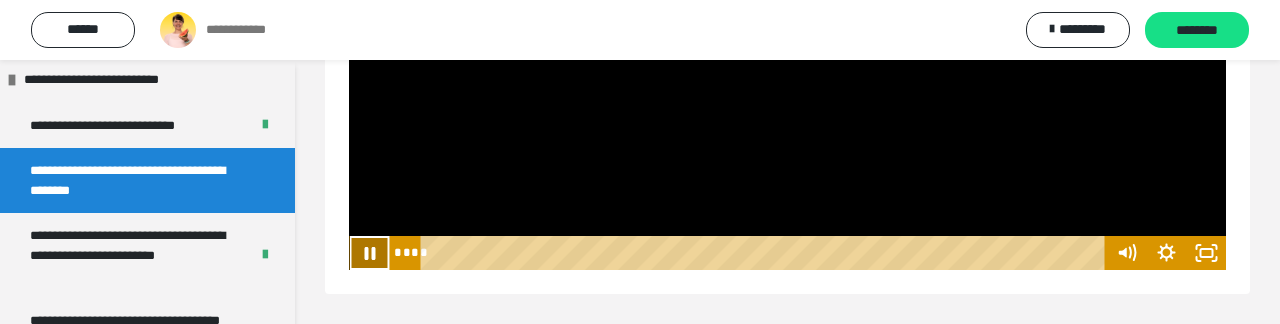 click 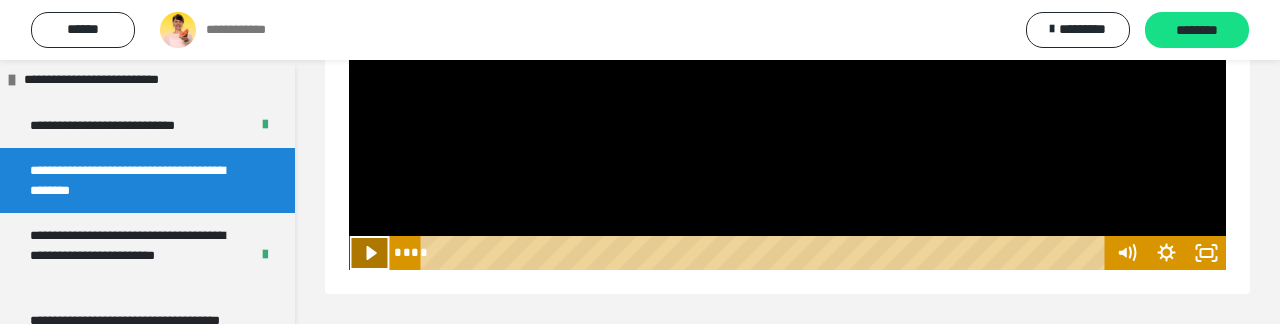 click 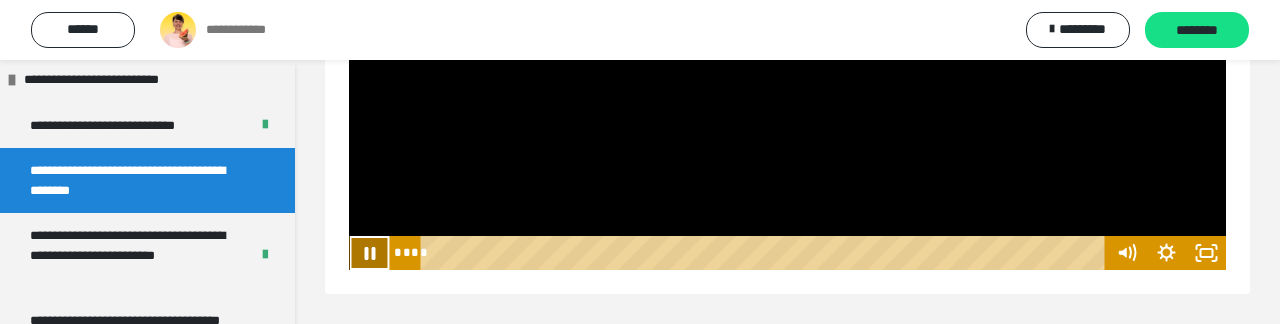click 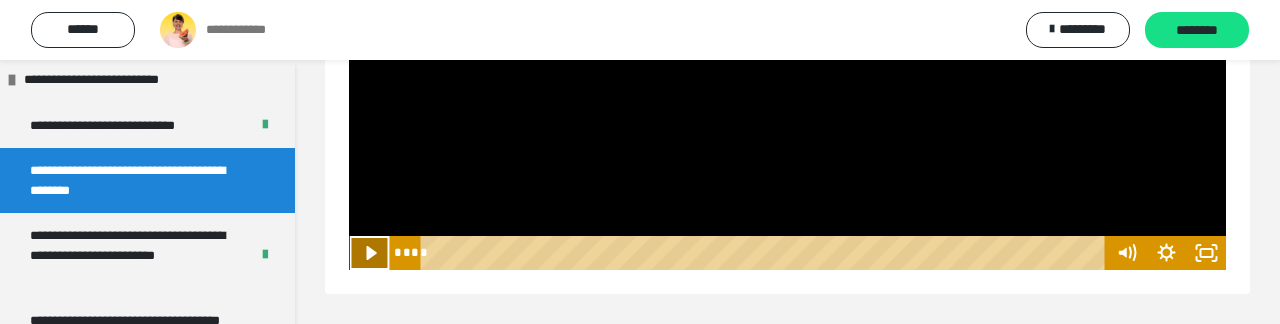 click 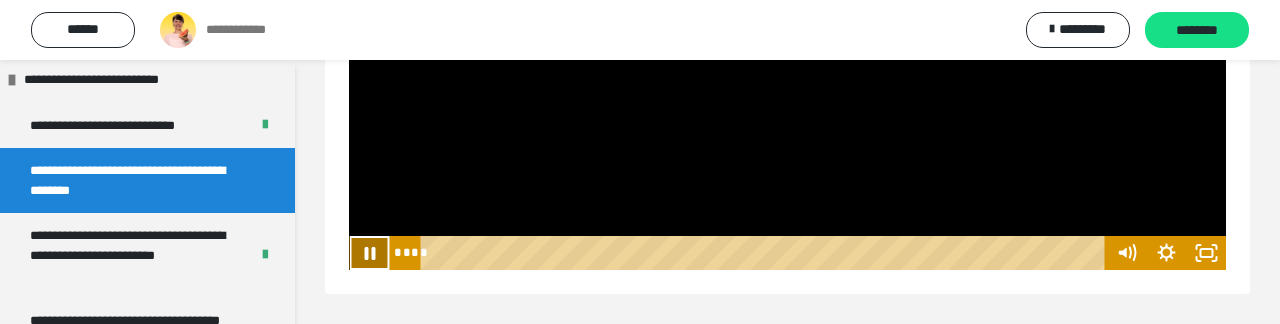 click 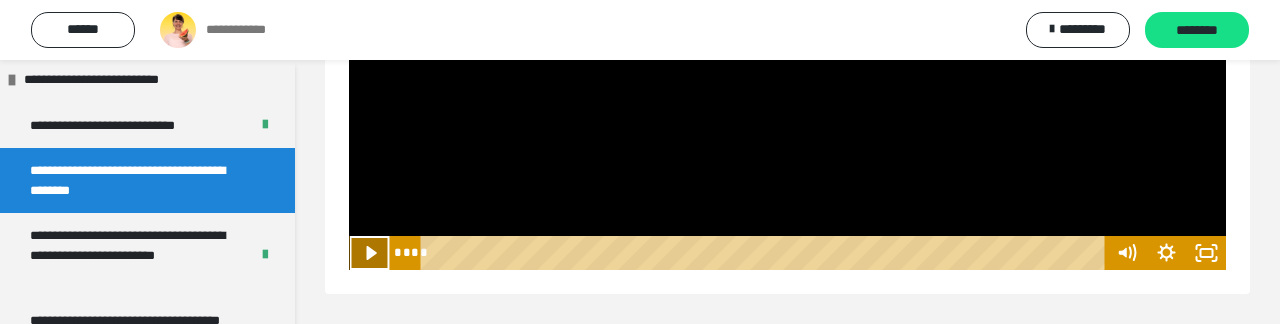 click 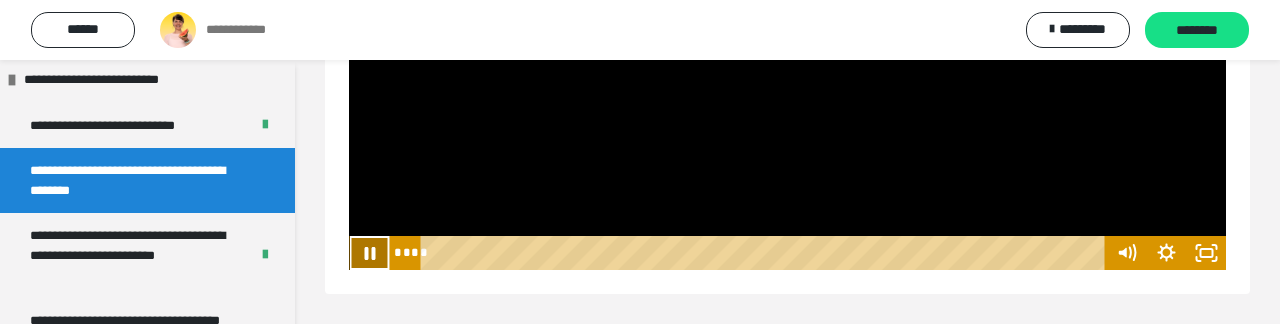 click 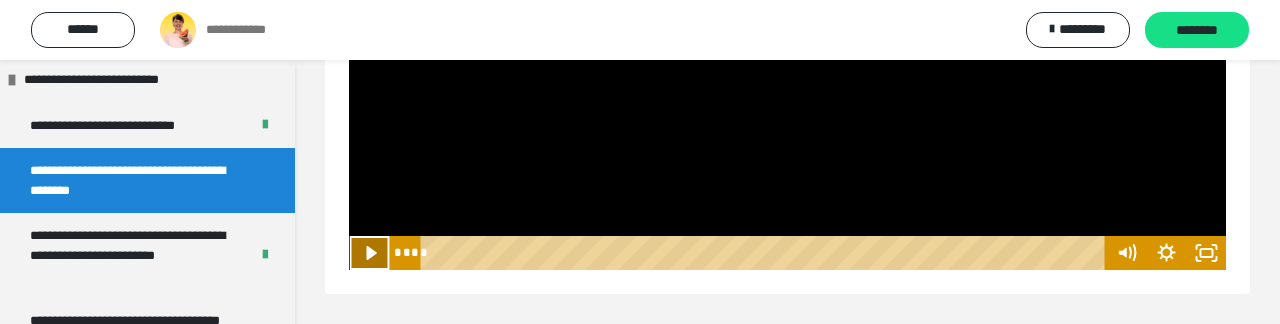 click 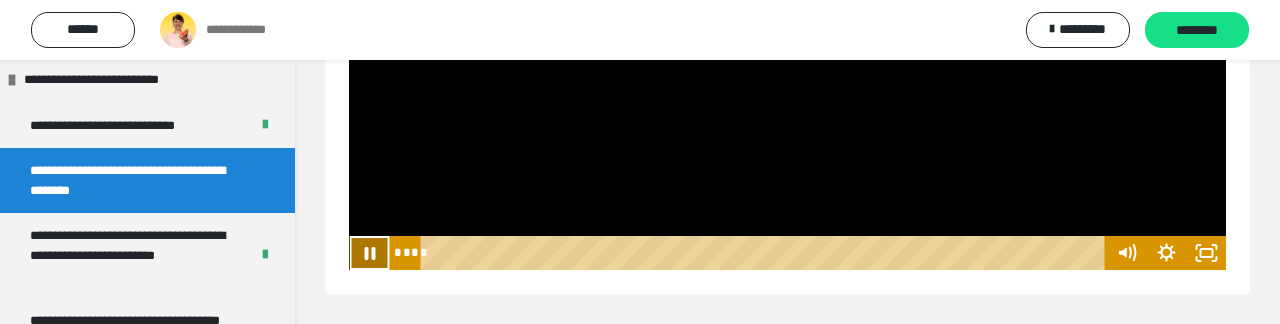click 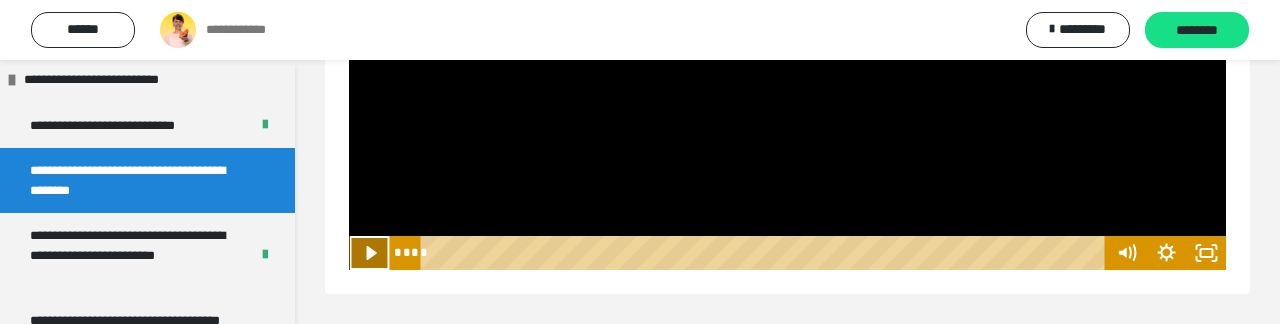 click 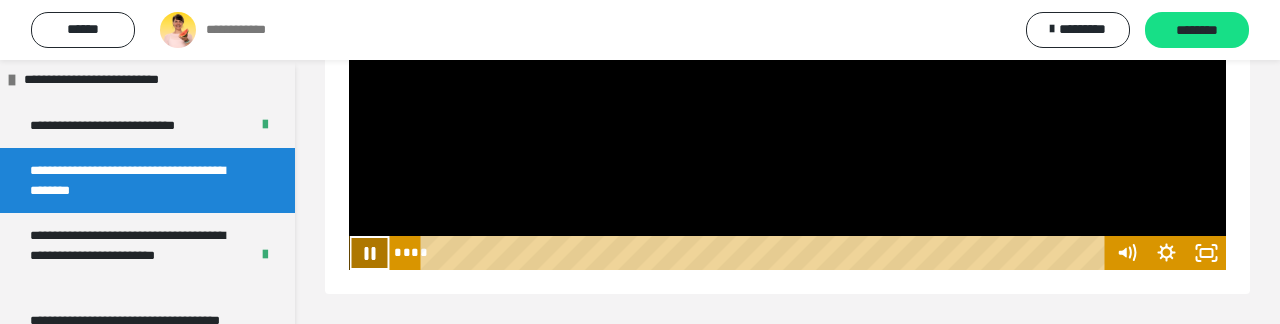 click 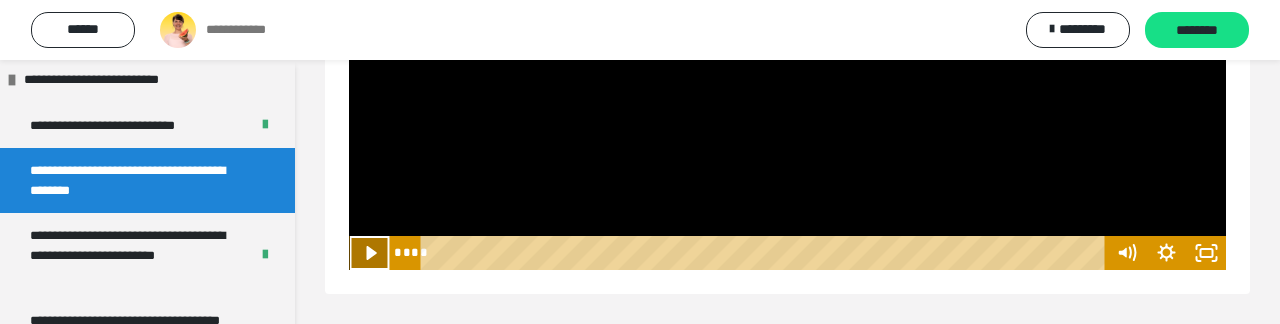 click 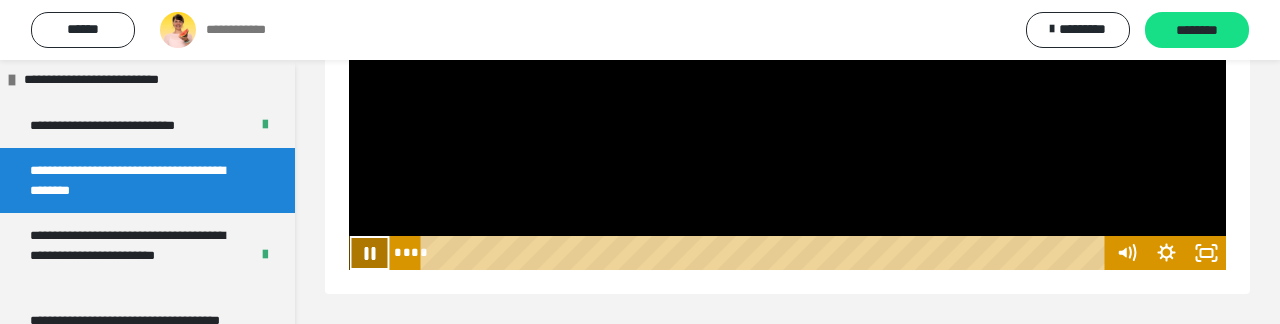 click 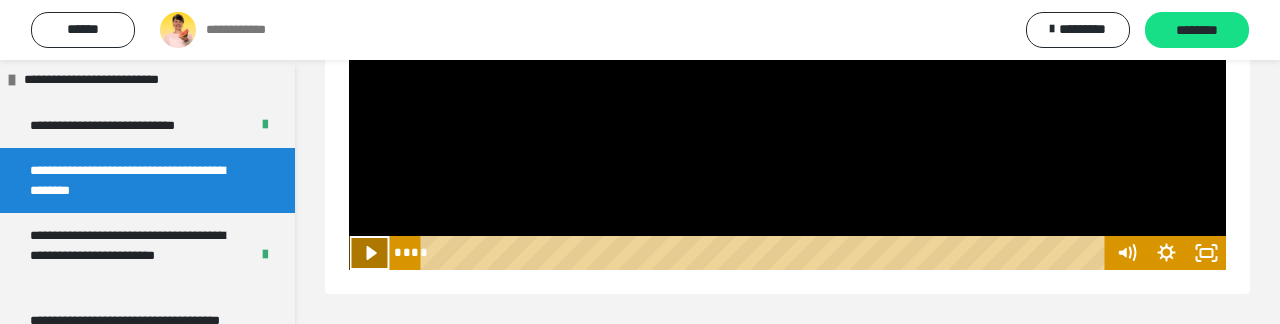 click 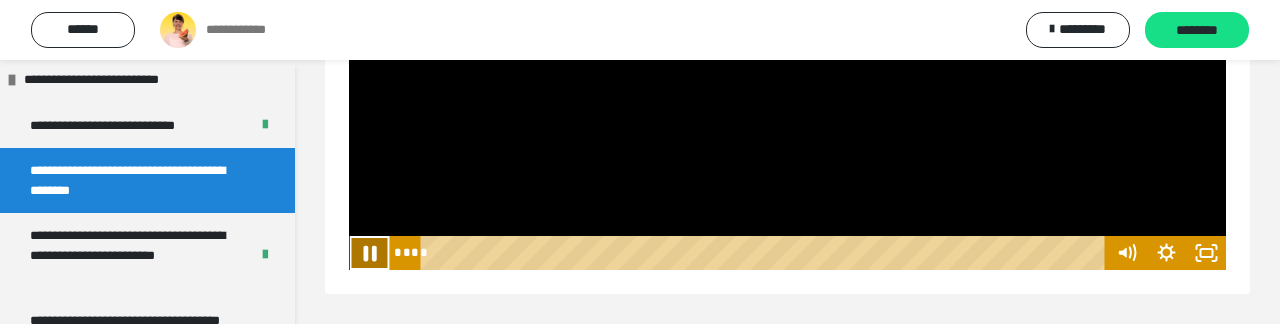 click 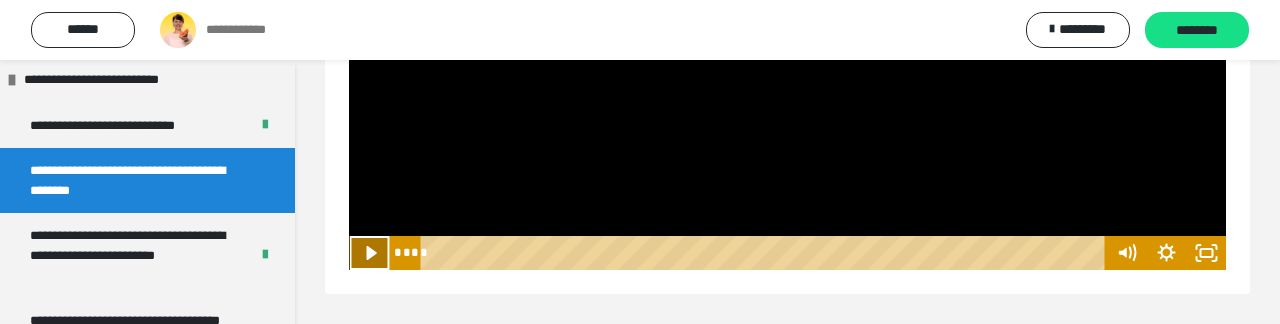 click 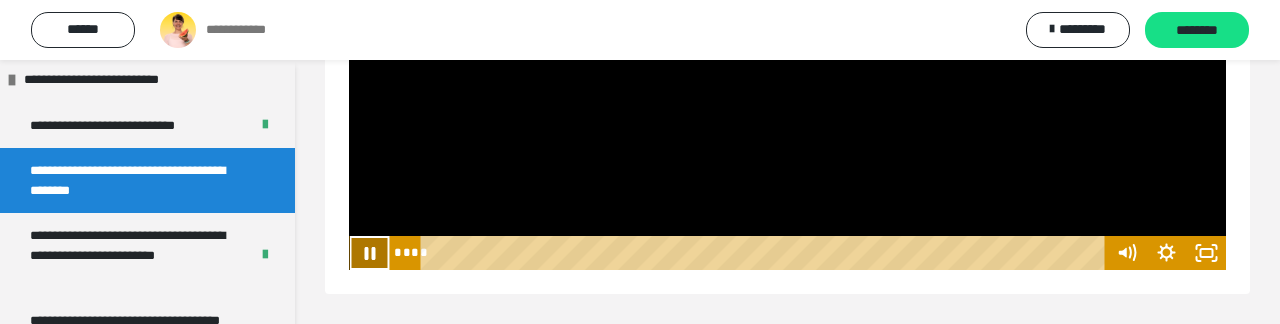 click 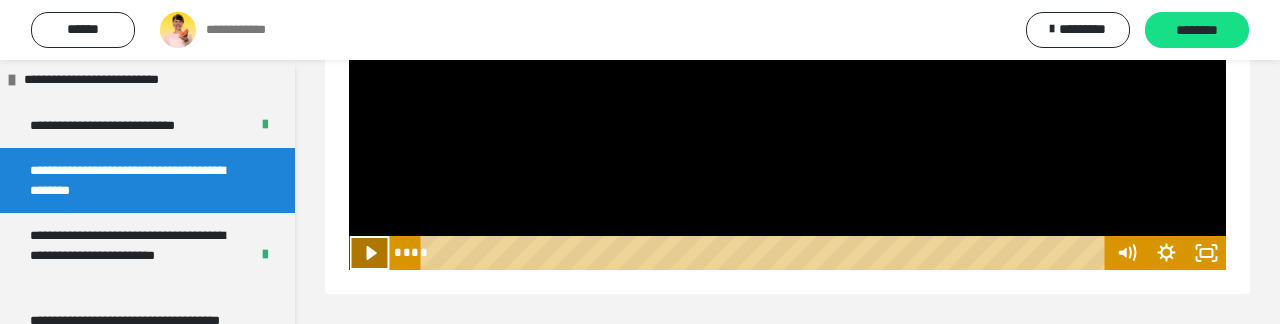 click 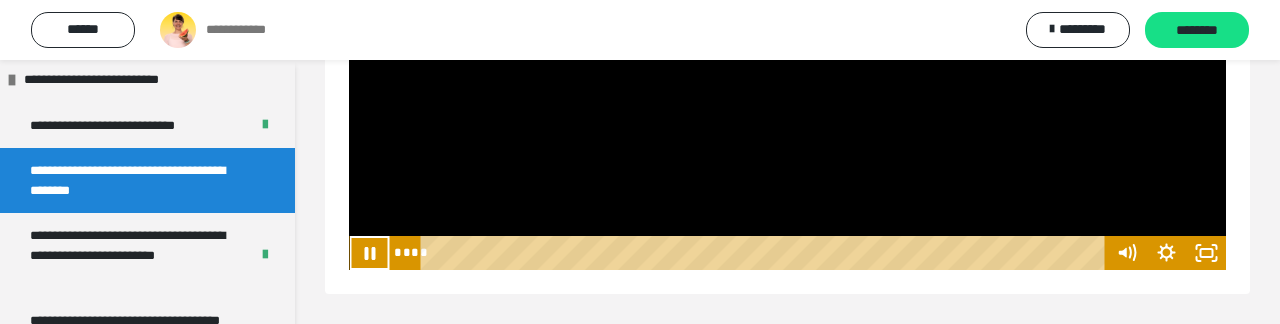 click at bounding box center [787, 23] 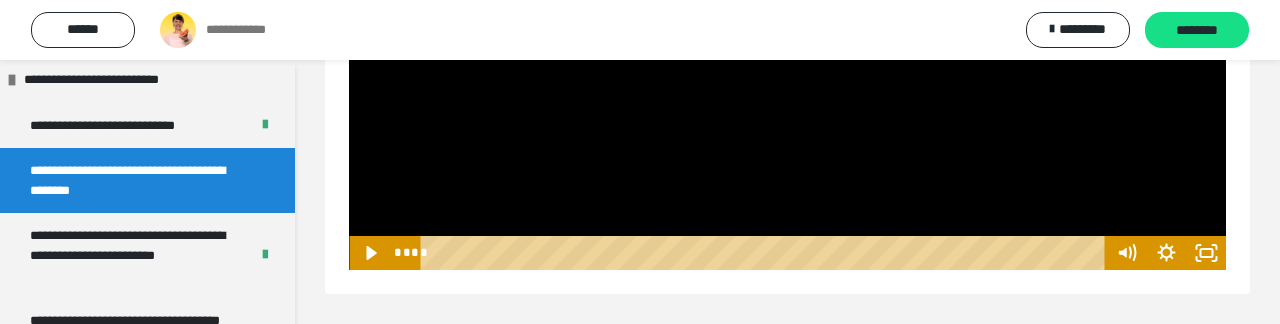 click on "**********" at bounding box center [640, 30] 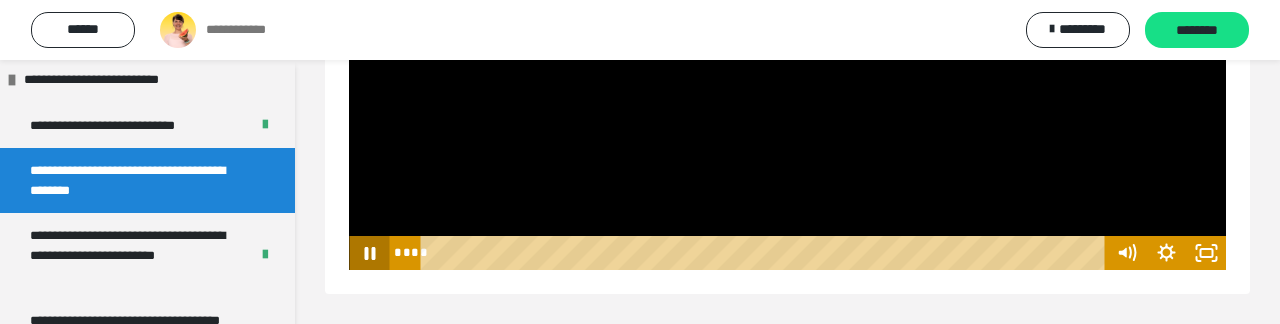 click 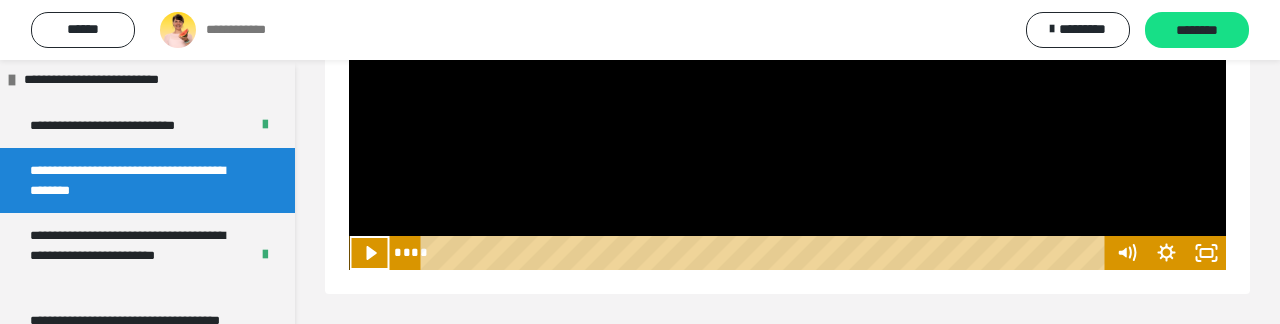 click at bounding box center (787, 23) 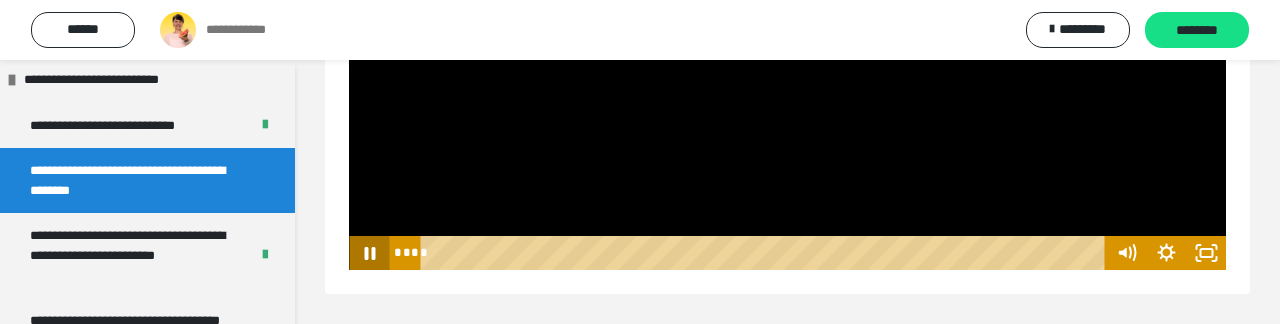 click 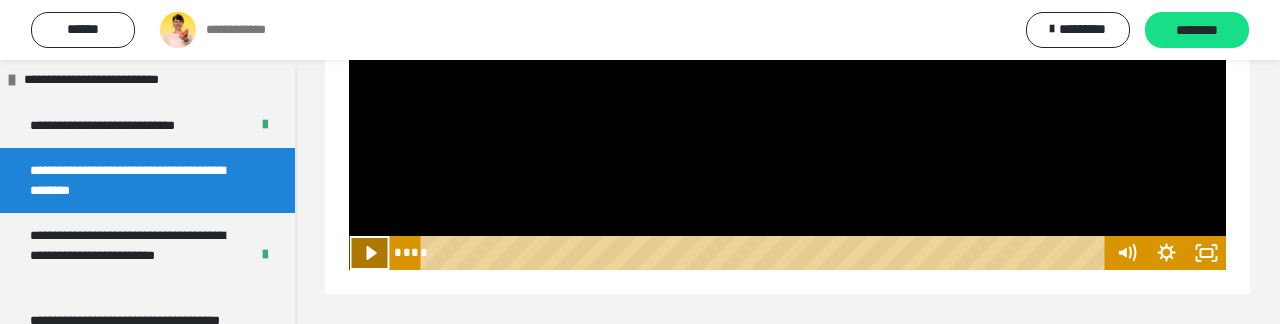 click 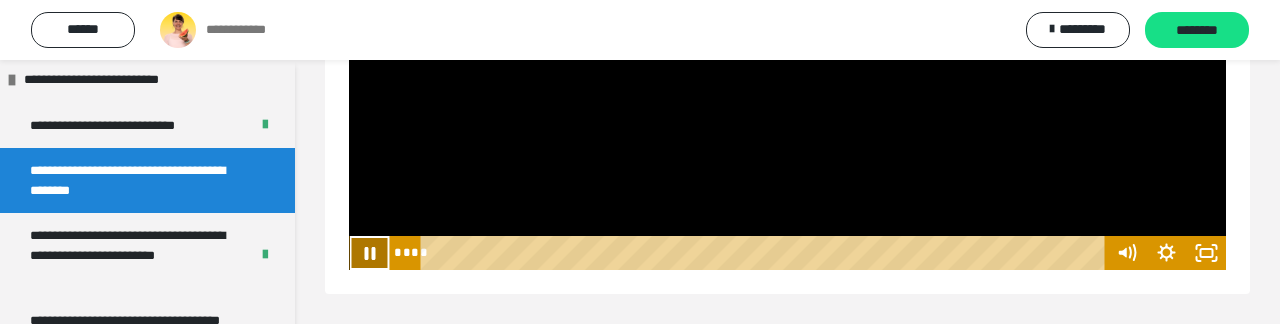 click 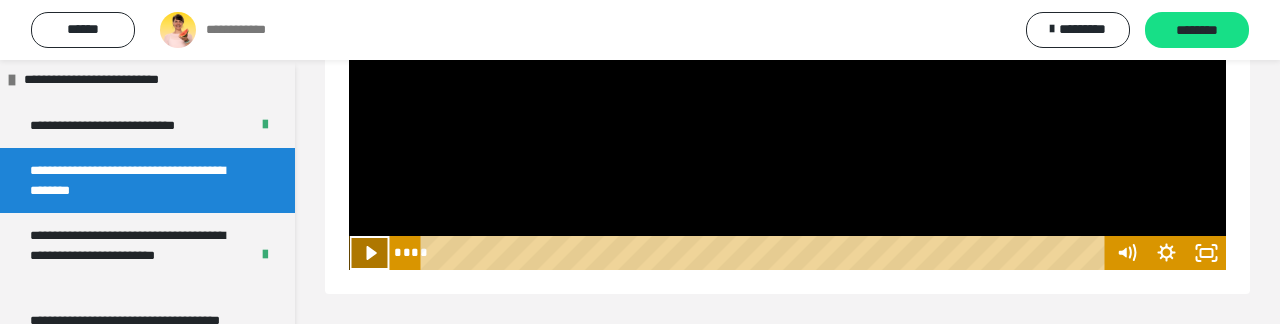 click 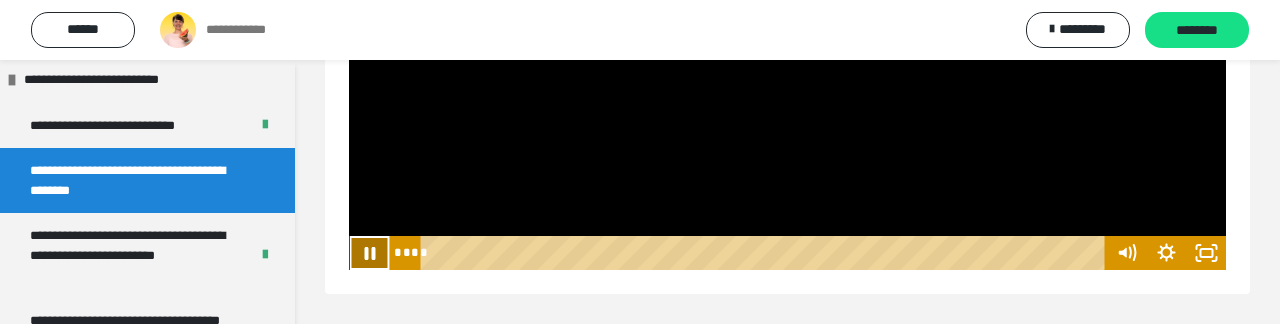 click 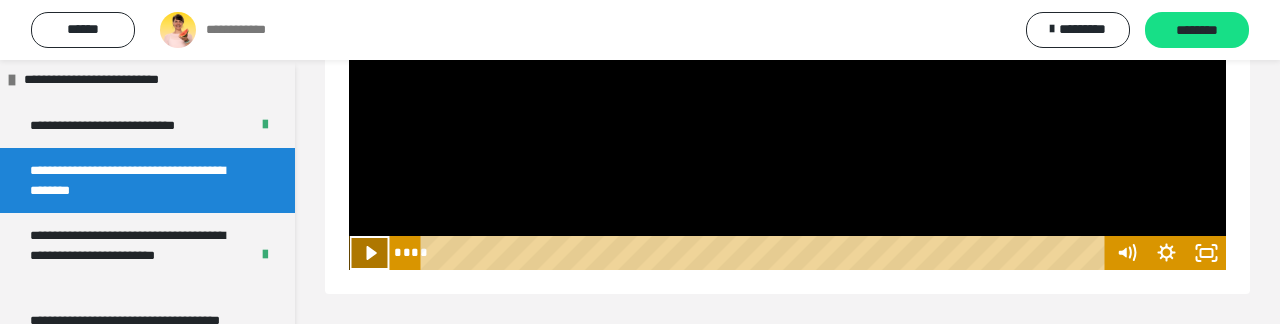click 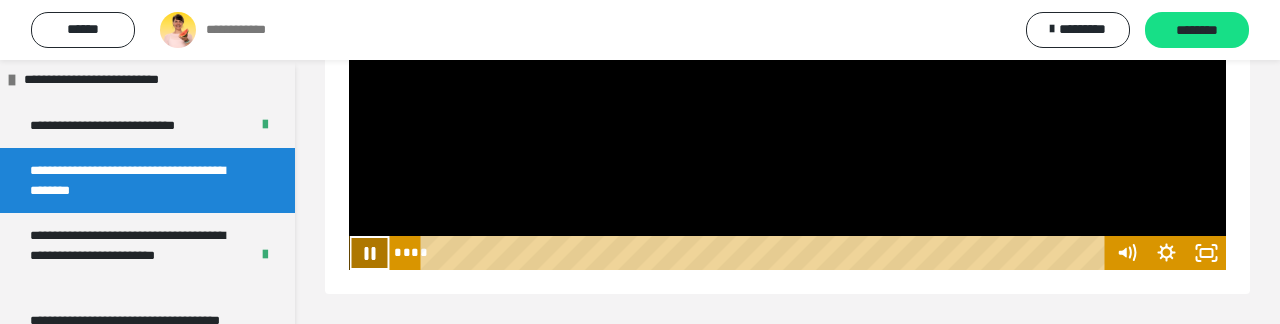 click 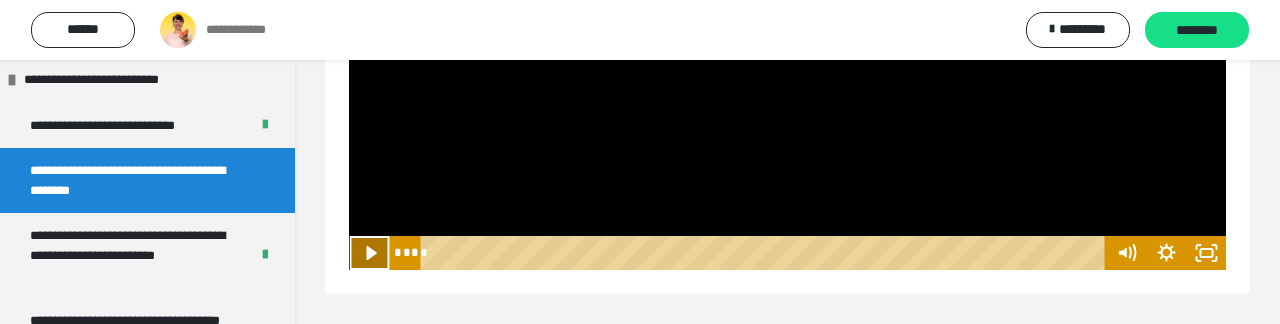 click 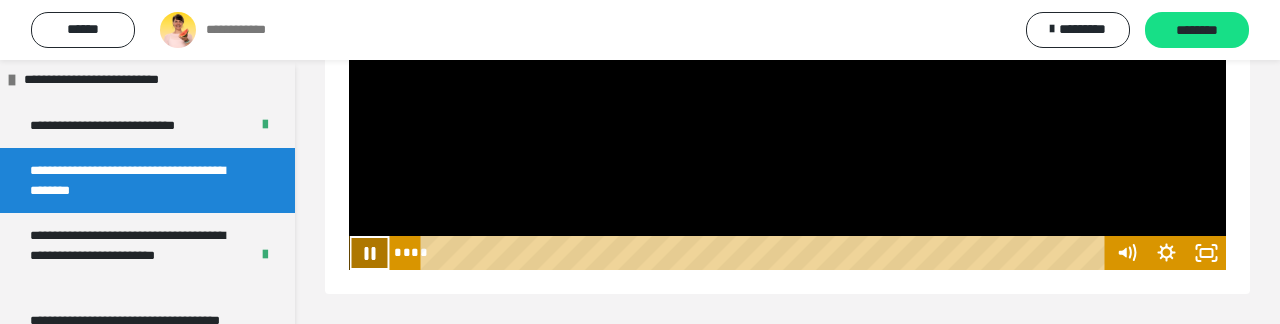 click 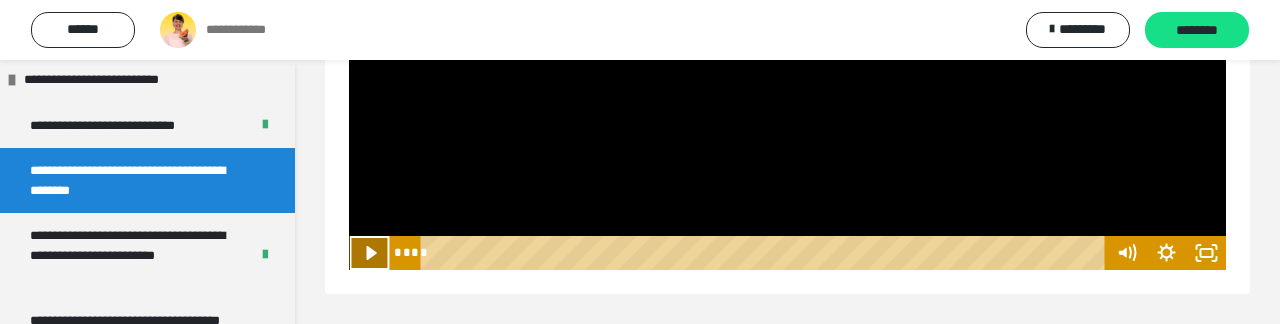 click 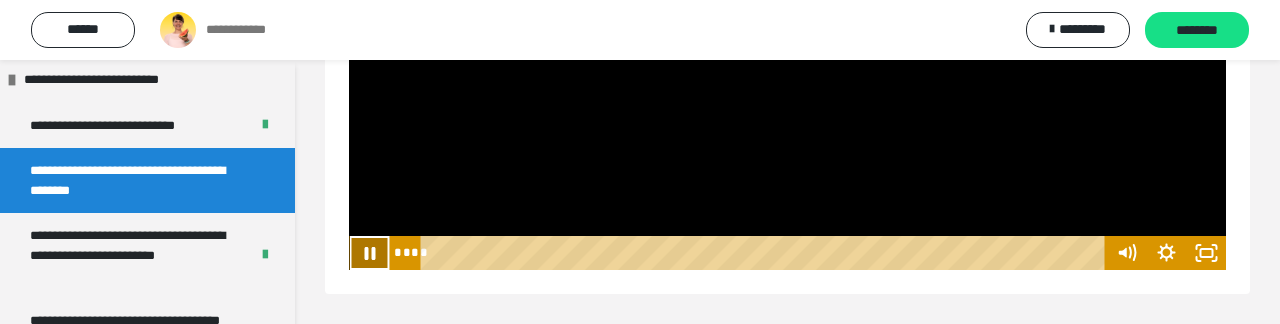 click 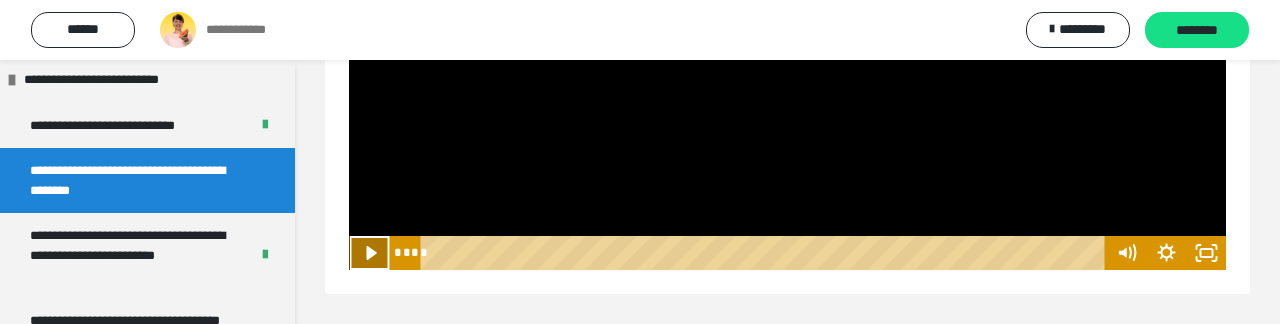 click 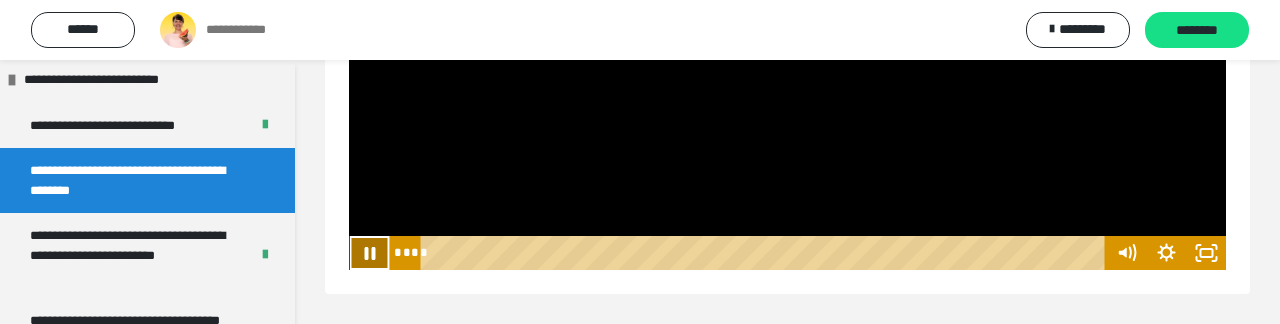 click 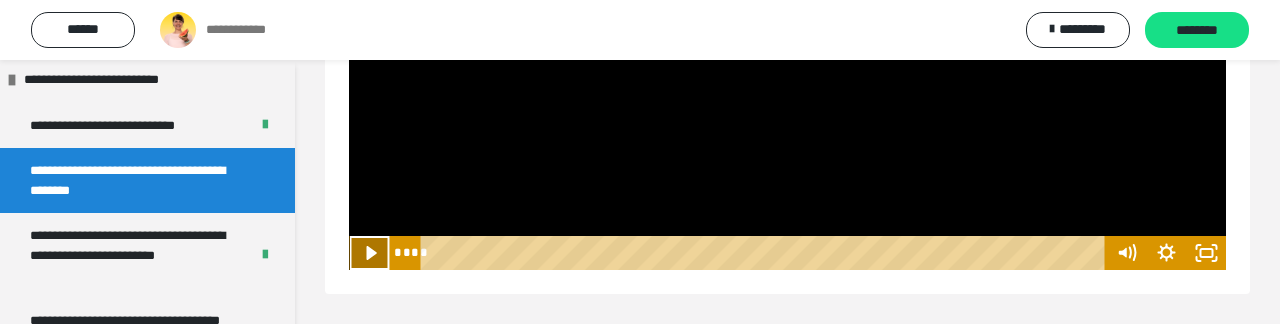 click 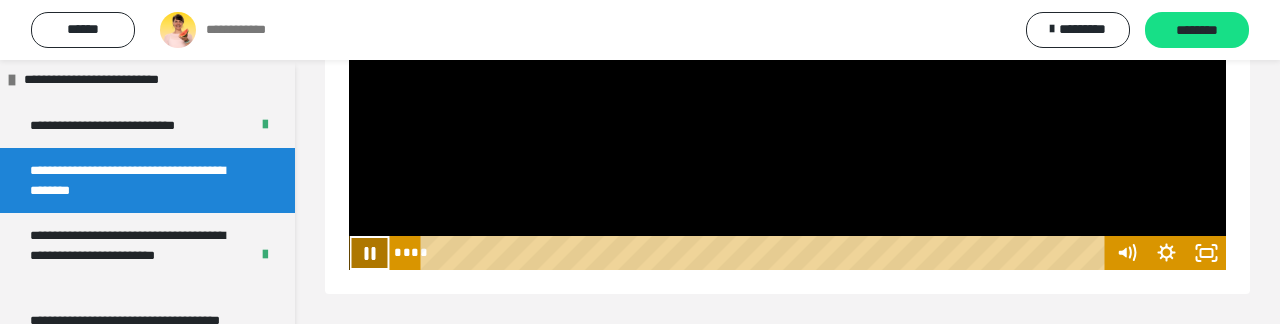 click 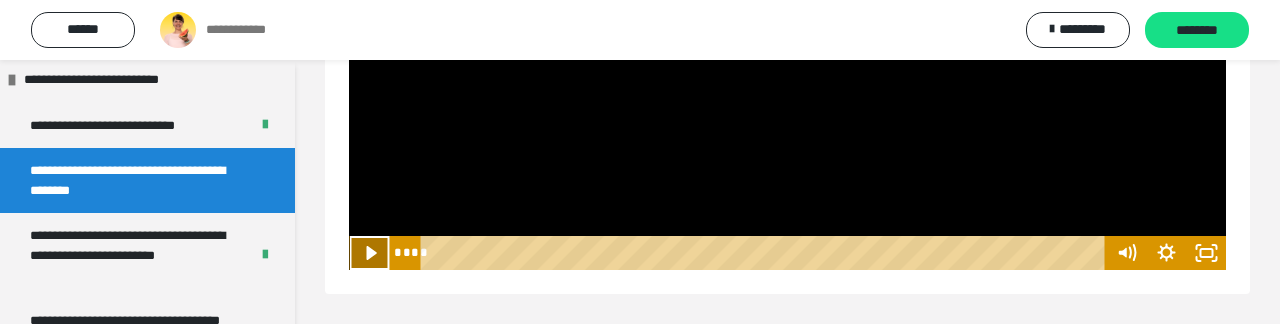 click 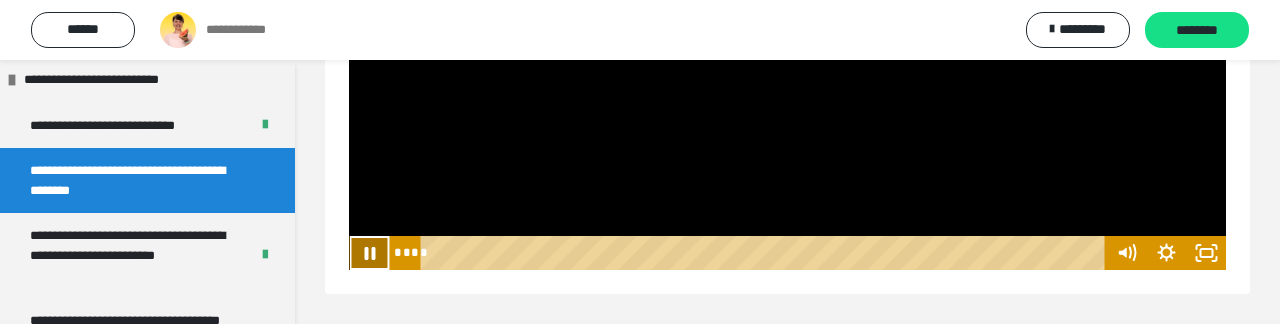 click 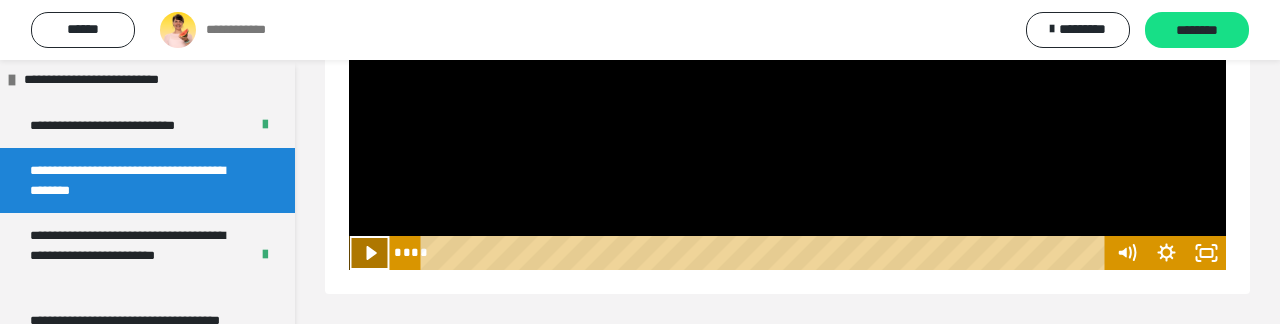 click 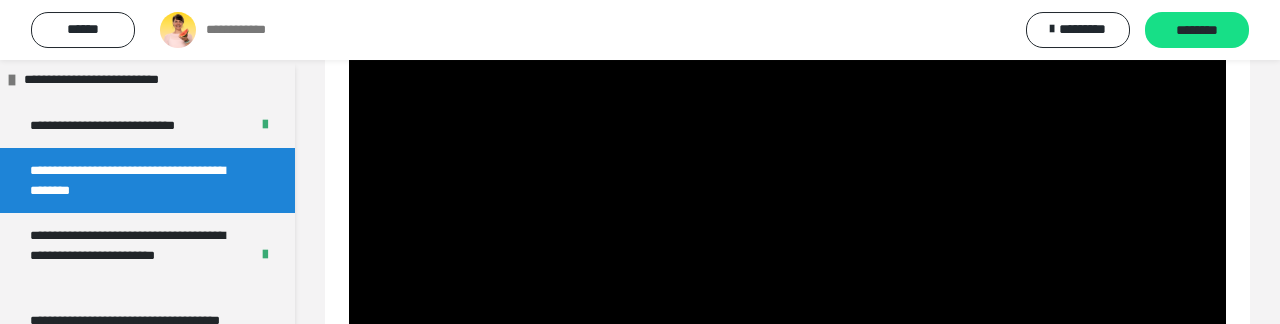 scroll, scrollTop: 0, scrollLeft: 0, axis: both 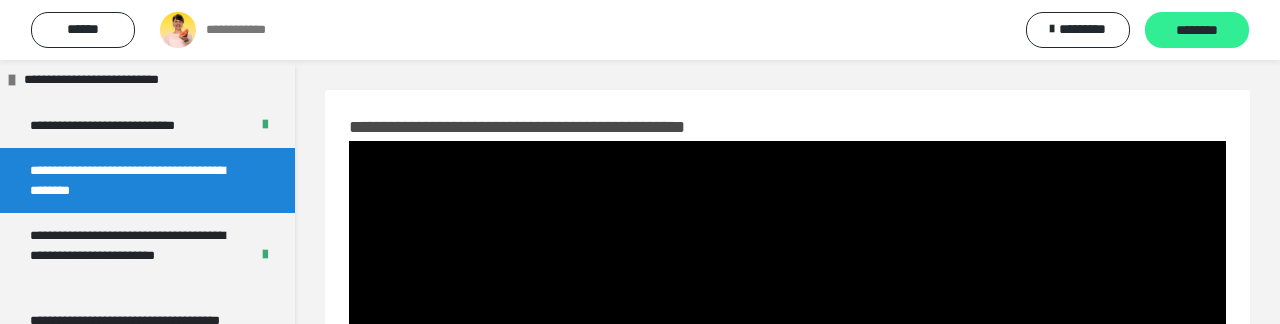 click on "********" at bounding box center [1197, 31] 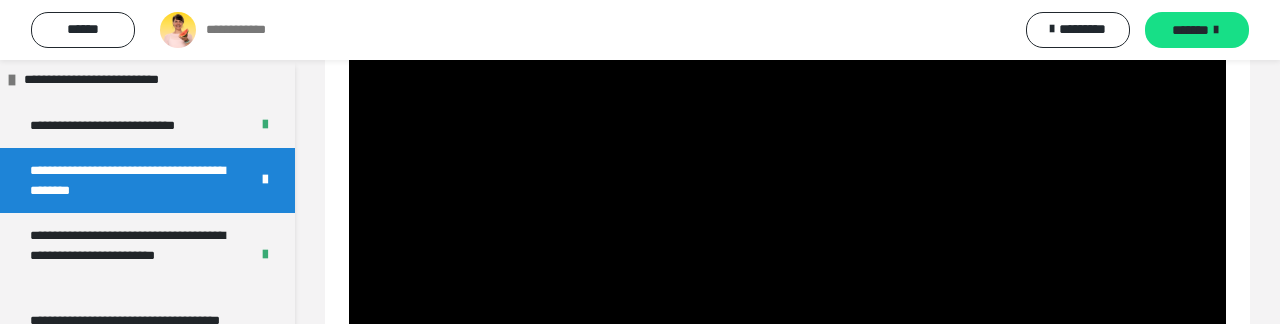 scroll, scrollTop: 173, scrollLeft: 0, axis: vertical 